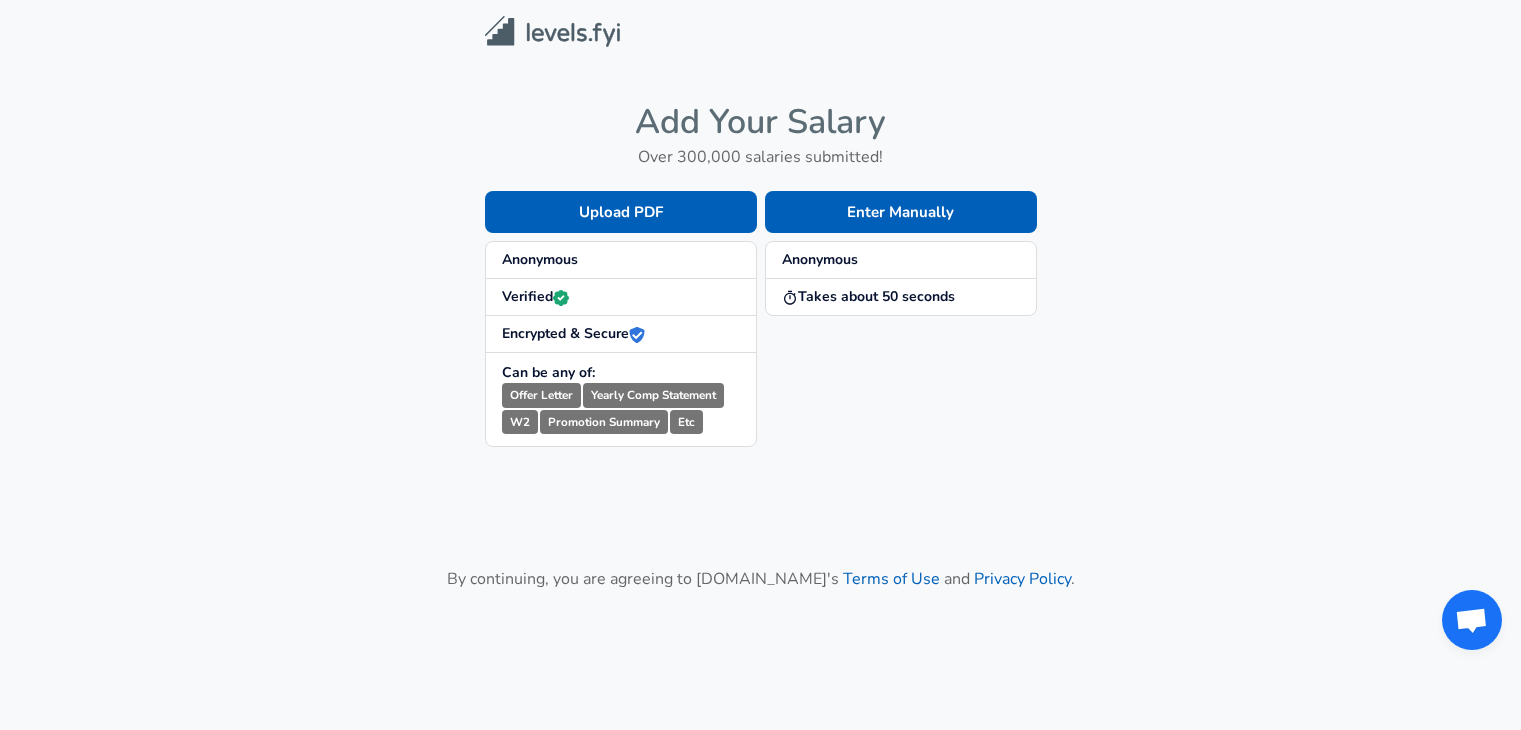 scroll, scrollTop: 0, scrollLeft: 0, axis: both 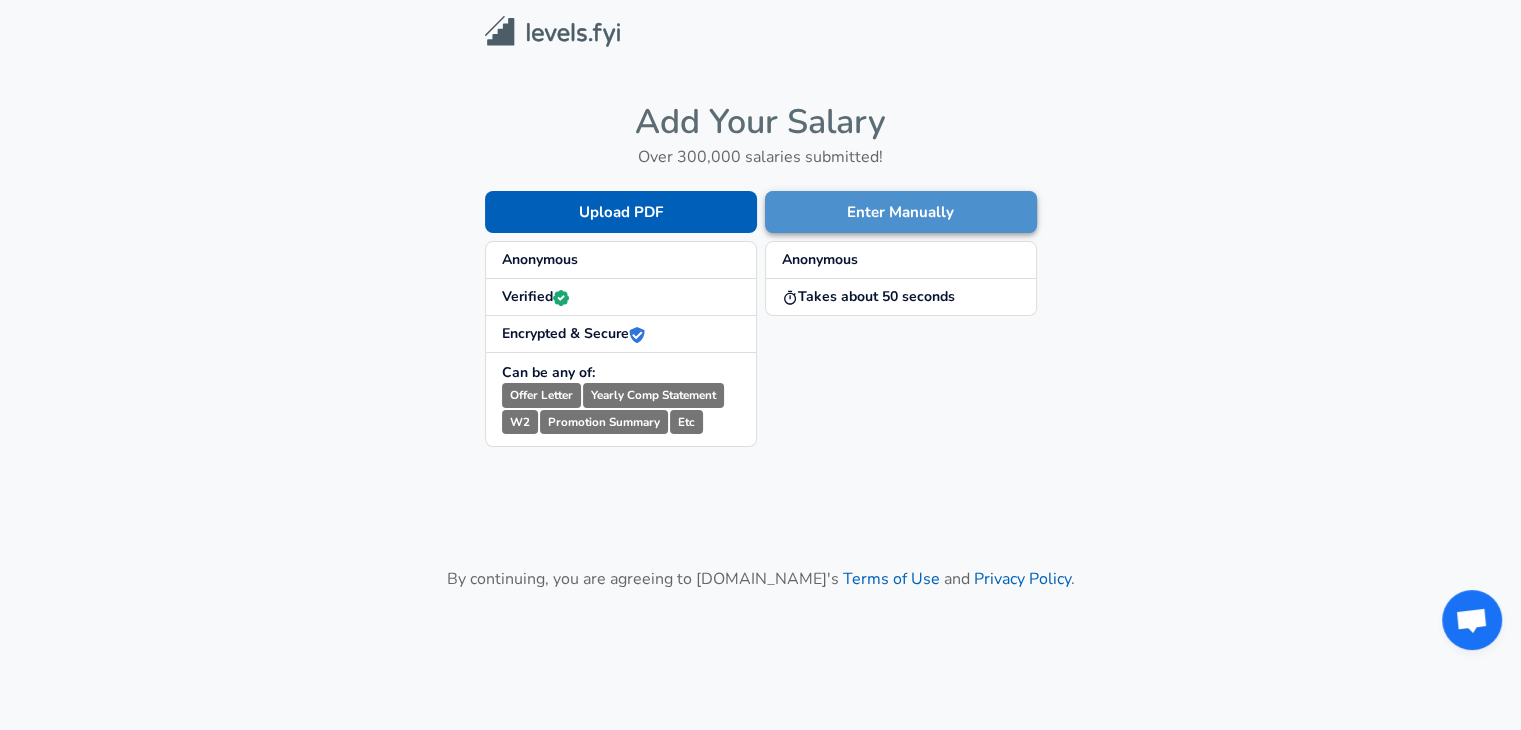 click on "Enter Manually" at bounding box center [901, 212] 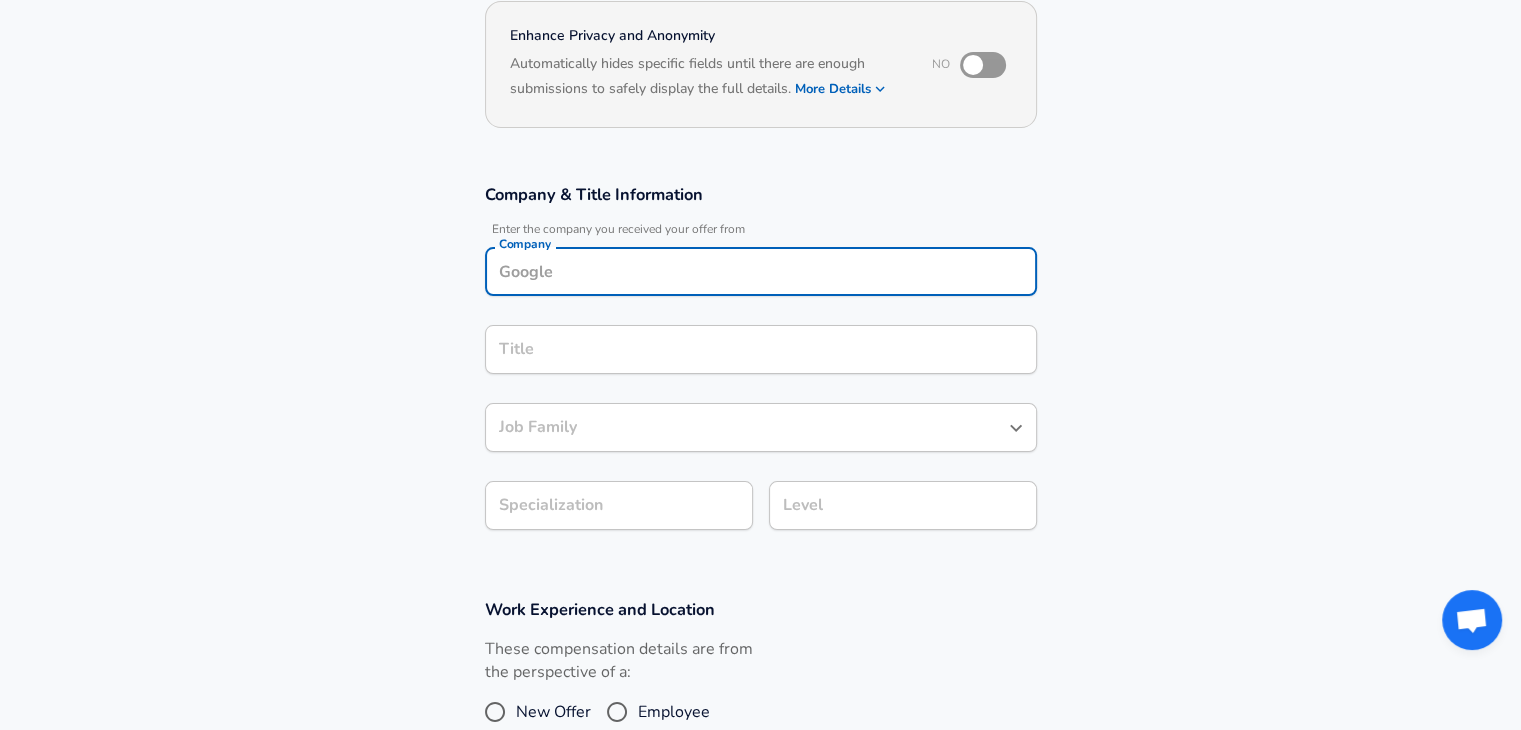 scroll, scrollTop: 216, scrollLeft: 0, axis: vertical 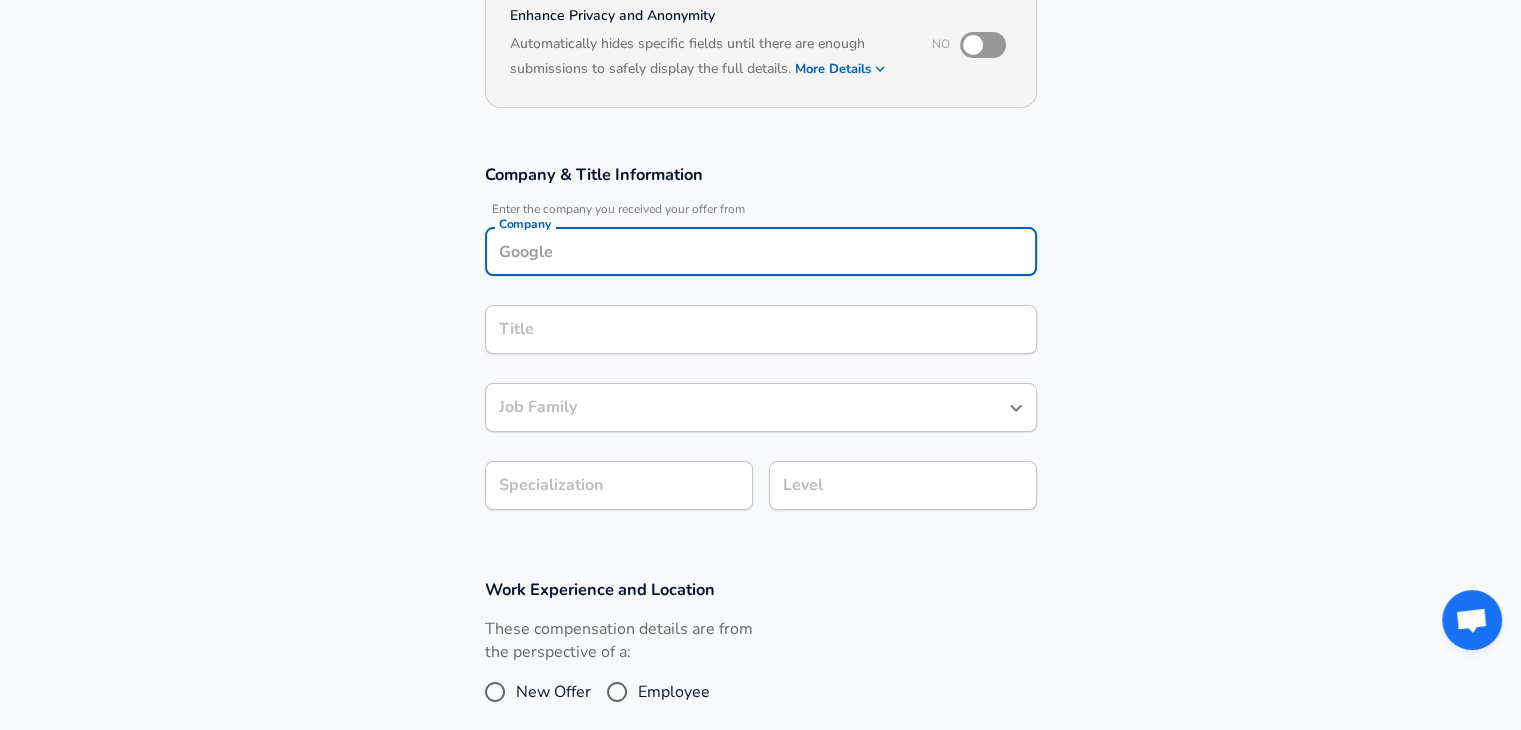 click on "Company" at bounding box center (761, 251) 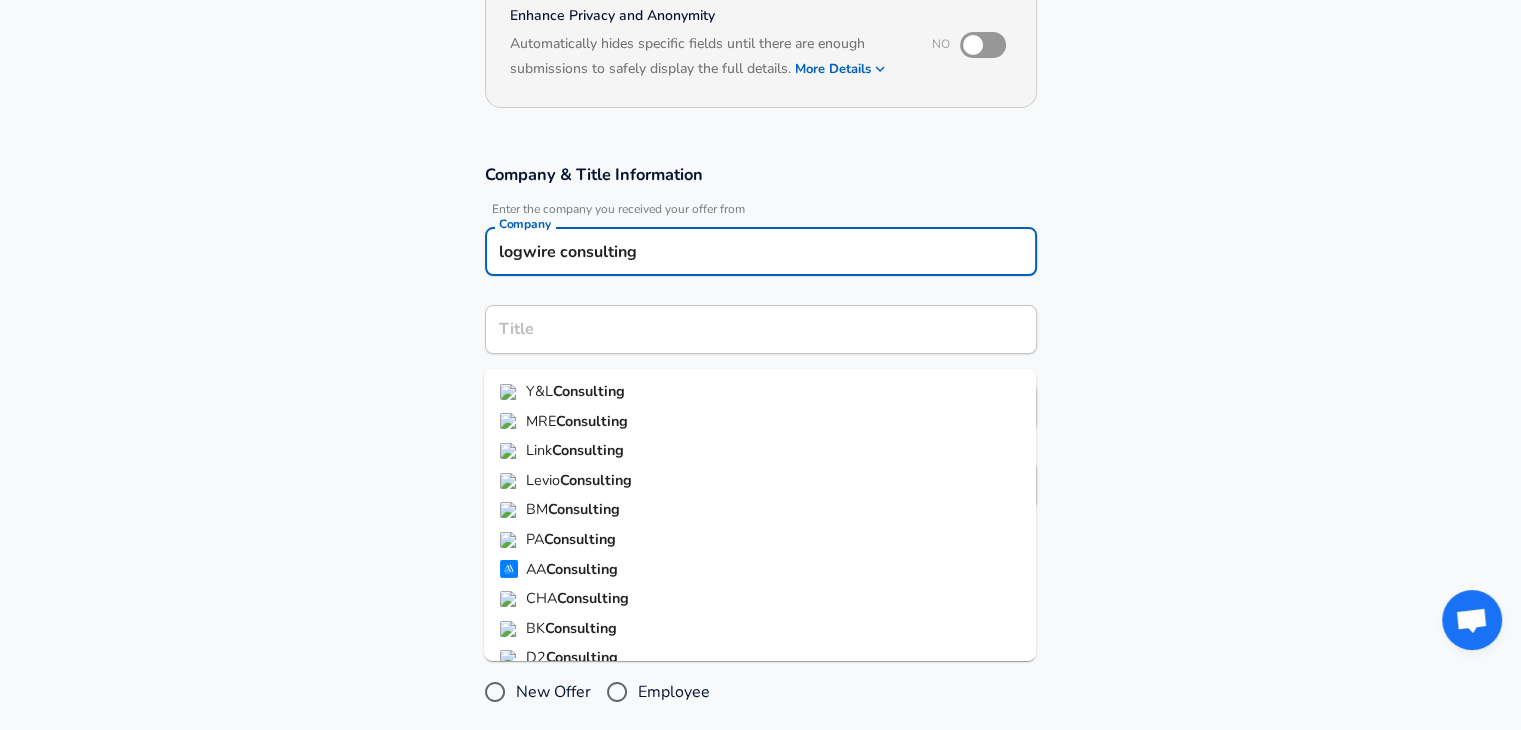 scroll, scrollTop: 108, scrollLeft: 0, axis: vertical 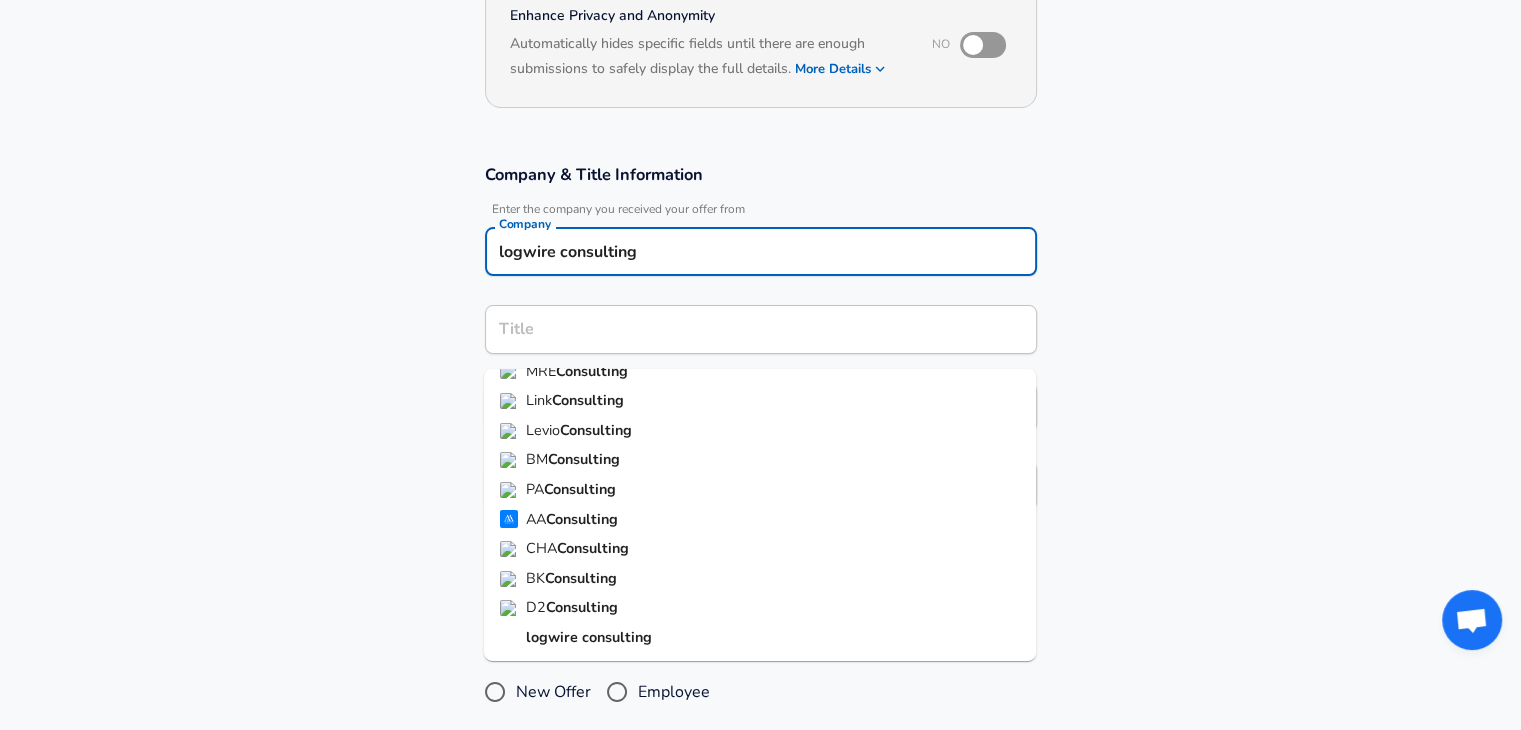 click on "logwire     consulting" at bounding box center [589, 638] 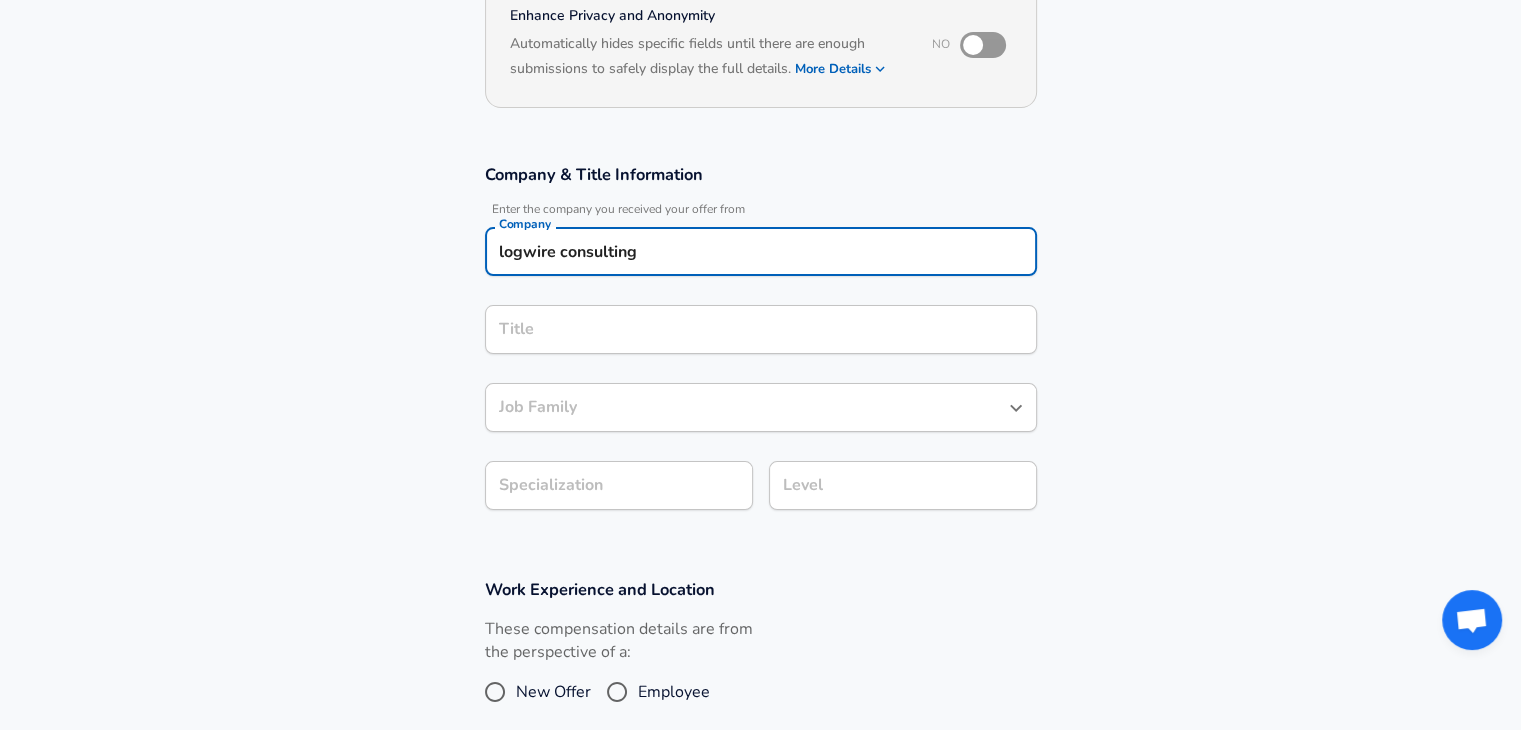 type on "logwire consulting" 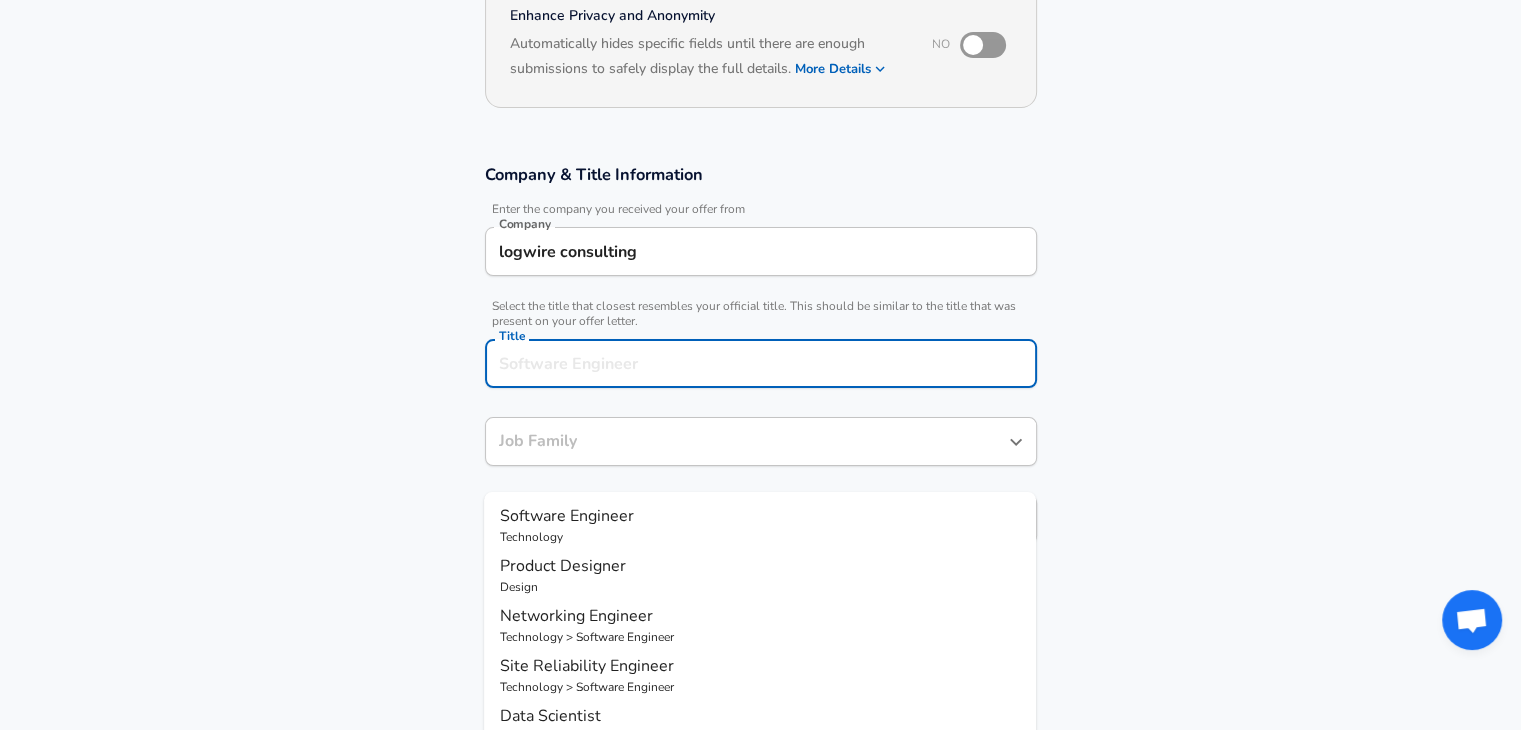 scroll, scrollTop: 256, scrollLeft: 0, axis: vertical 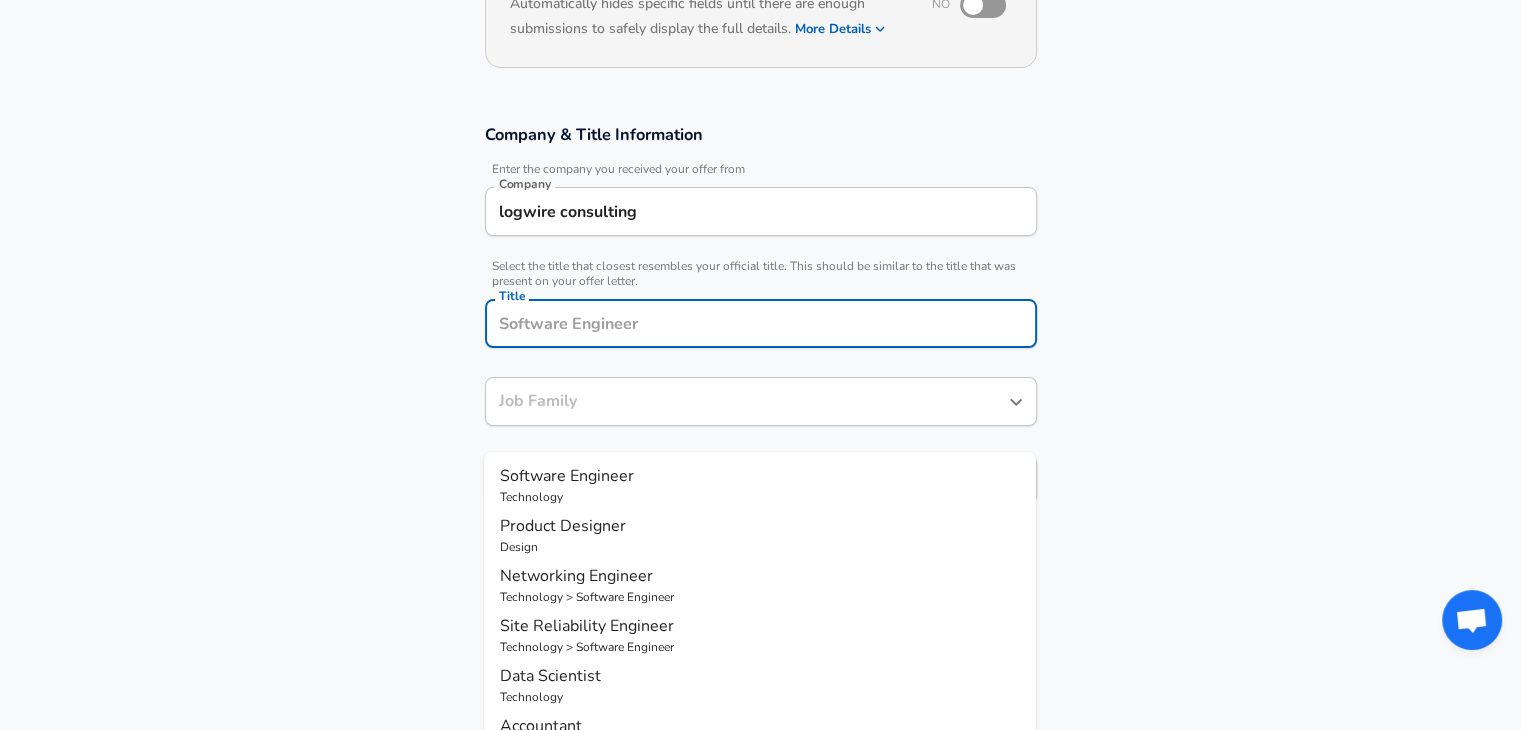 click on "Title" at bounding box center [761, 323] 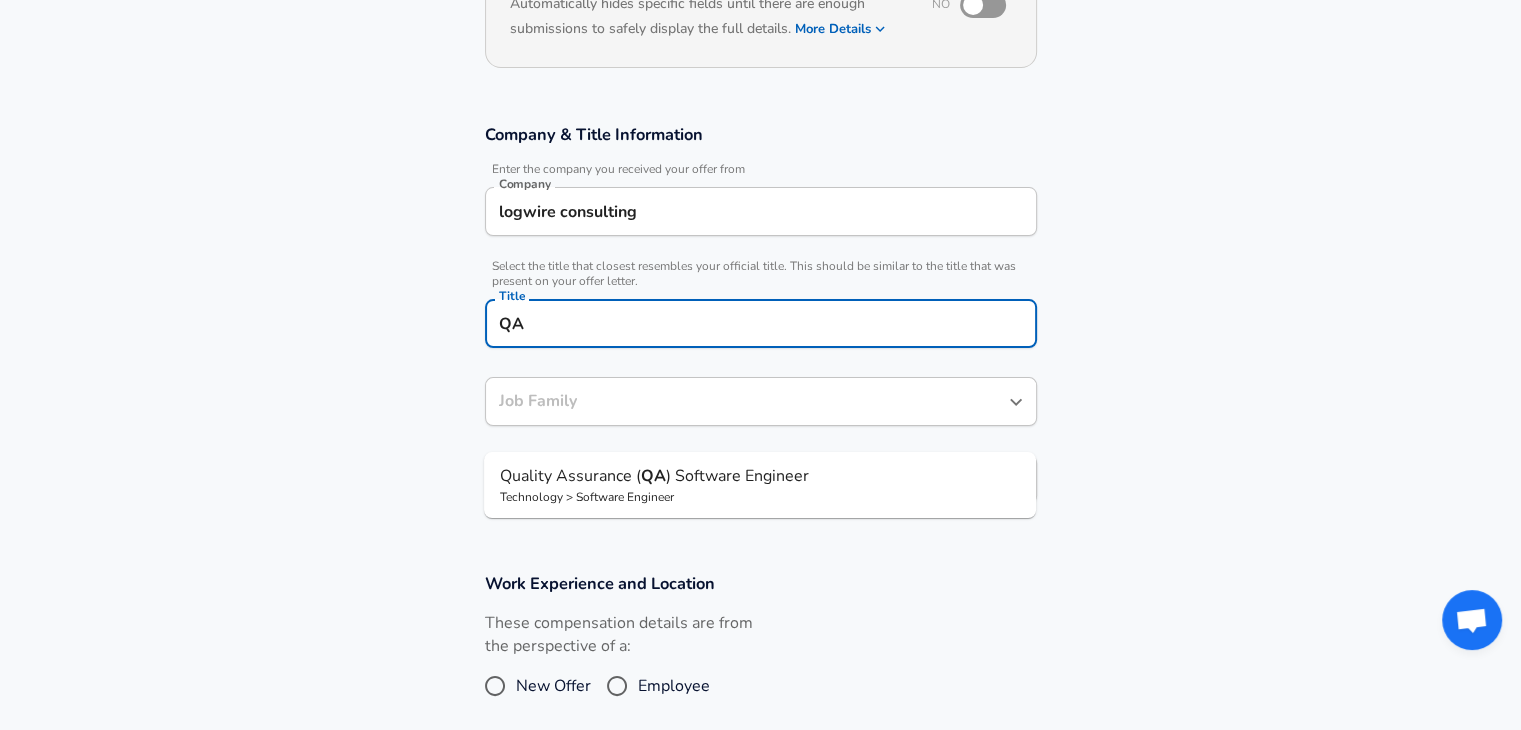 click on ") Software Engineer" at bounding box center [737, 476] 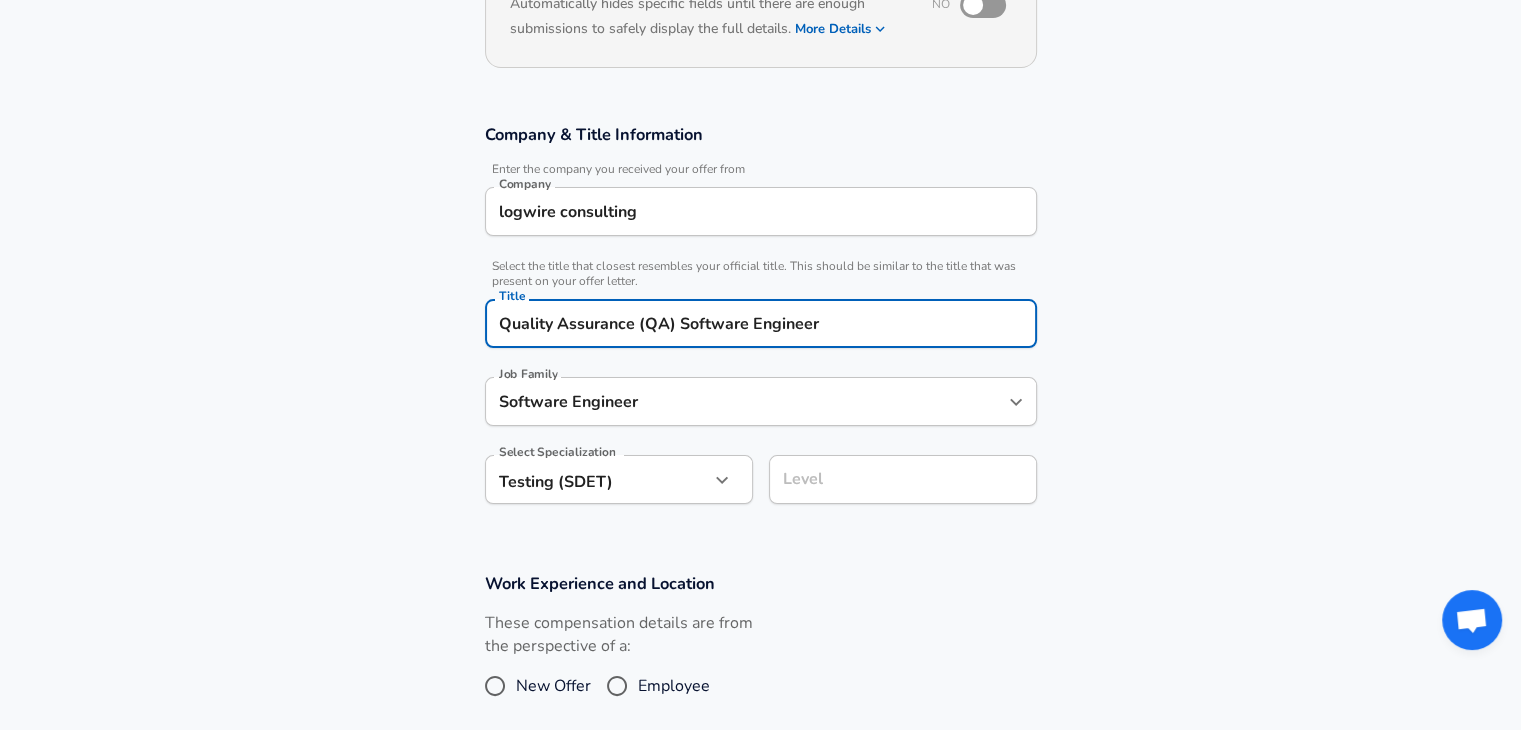 type on "Quality Assurance (QA) Software Engineer" 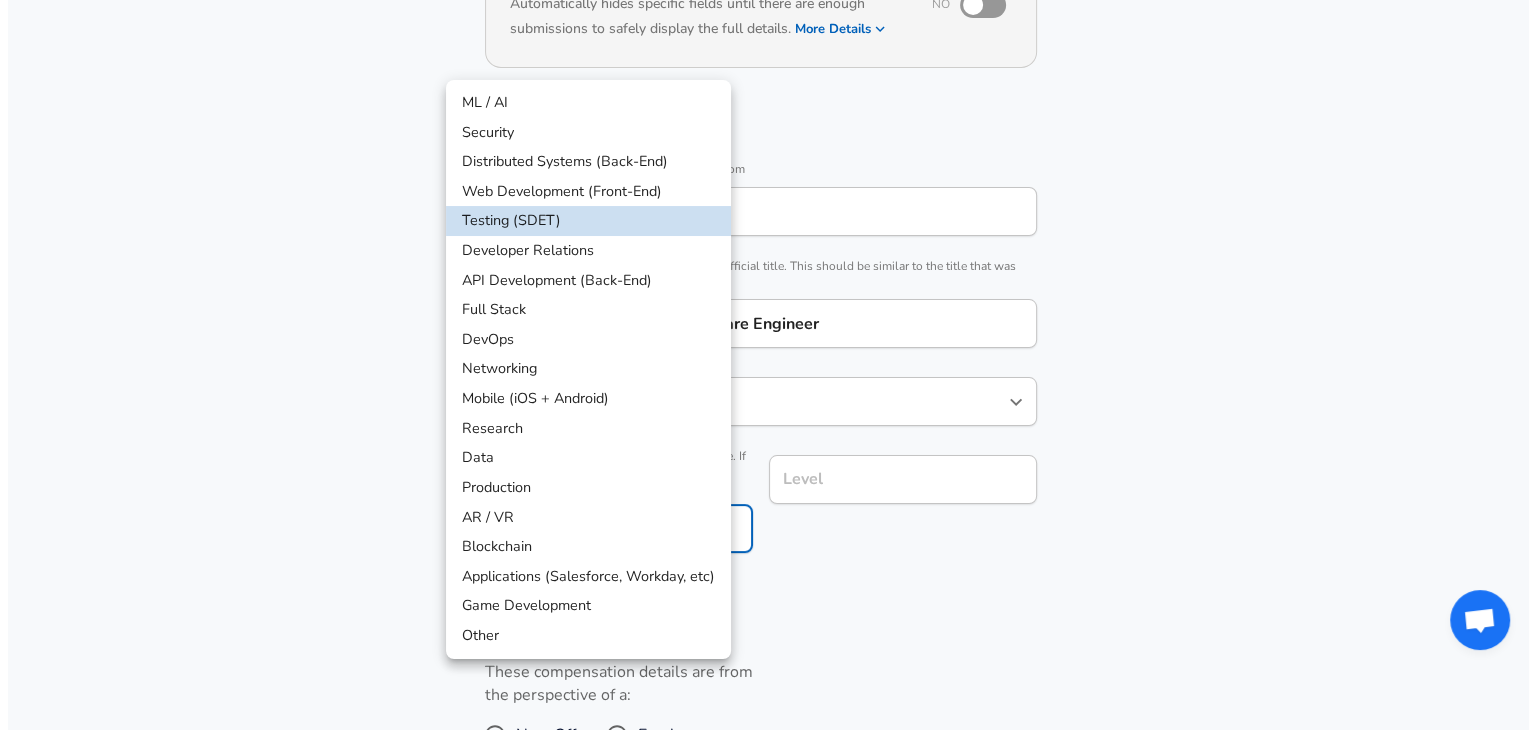 scroll, scrollTop: 316, scrollLeft: 0, axis: vertical 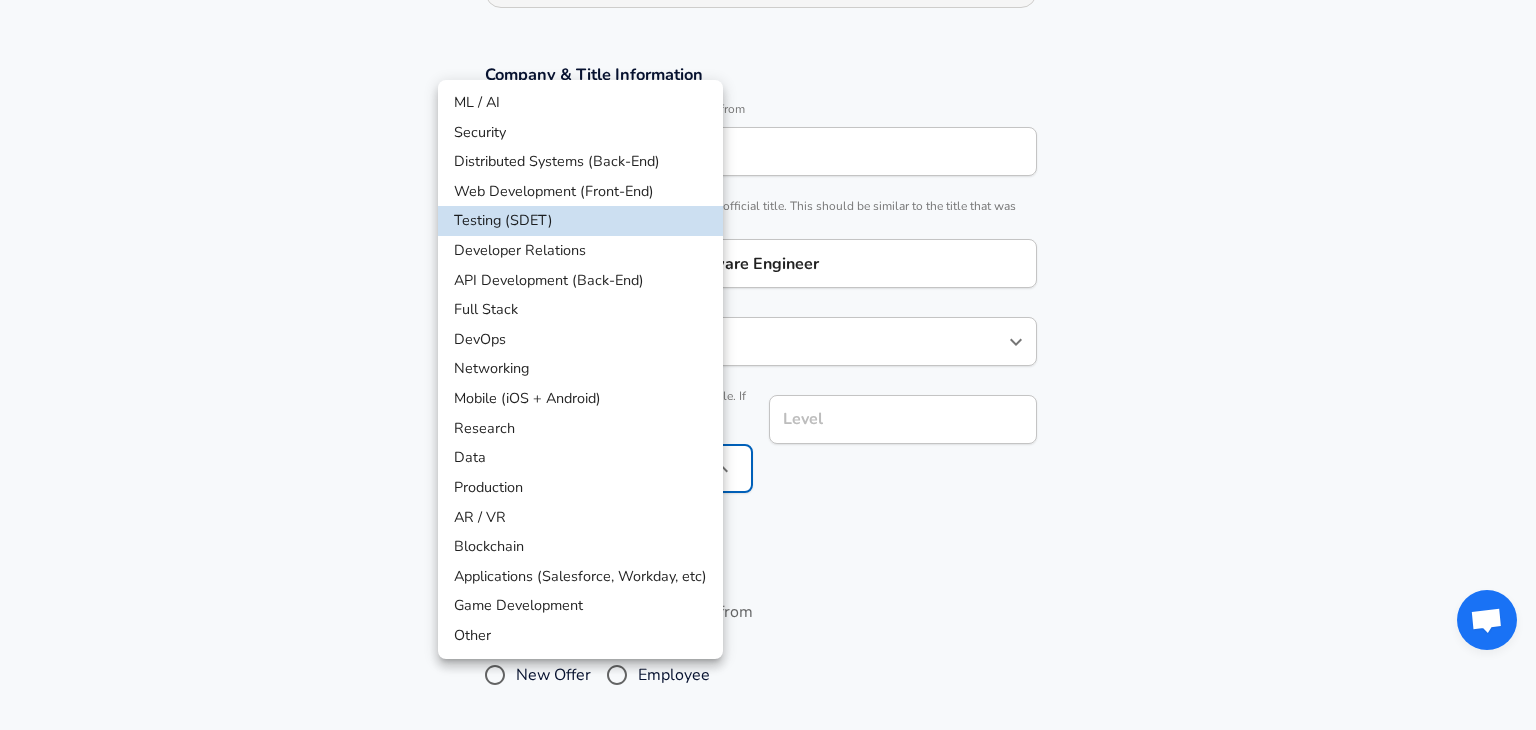 click on "We value your privacy We use cookies to enhance your browsing experience, serve personalized ads or content, and analyze our traffic. By clicking "Accept All", you consent to our use of cookies. Customize    Accept All   Customize Consent Preferences   We use cookies to help you navigate efficiently and perform certain functions. You will find detailed information about all cookies under each consent category below. The cookies that are categorized as "Necessary" are stored on your browser as they are essential for enabling the basic functionalities of the site. ...  Show more Necessary Always Active Necessary cookies are required to enable the basic features of this site, such as providing secure log-in or adjusting your consent preferences. These cookies do not store any personally identifiable data. Cookie _GRECAPTCHA Duration 5 months 27 days Description Google Recaptcha service sets this cookie to identify bots to protect the website against malicious spam attacks. Cookie __stripe_mid Duration 1 year MR" at bounding box center (768, 49) 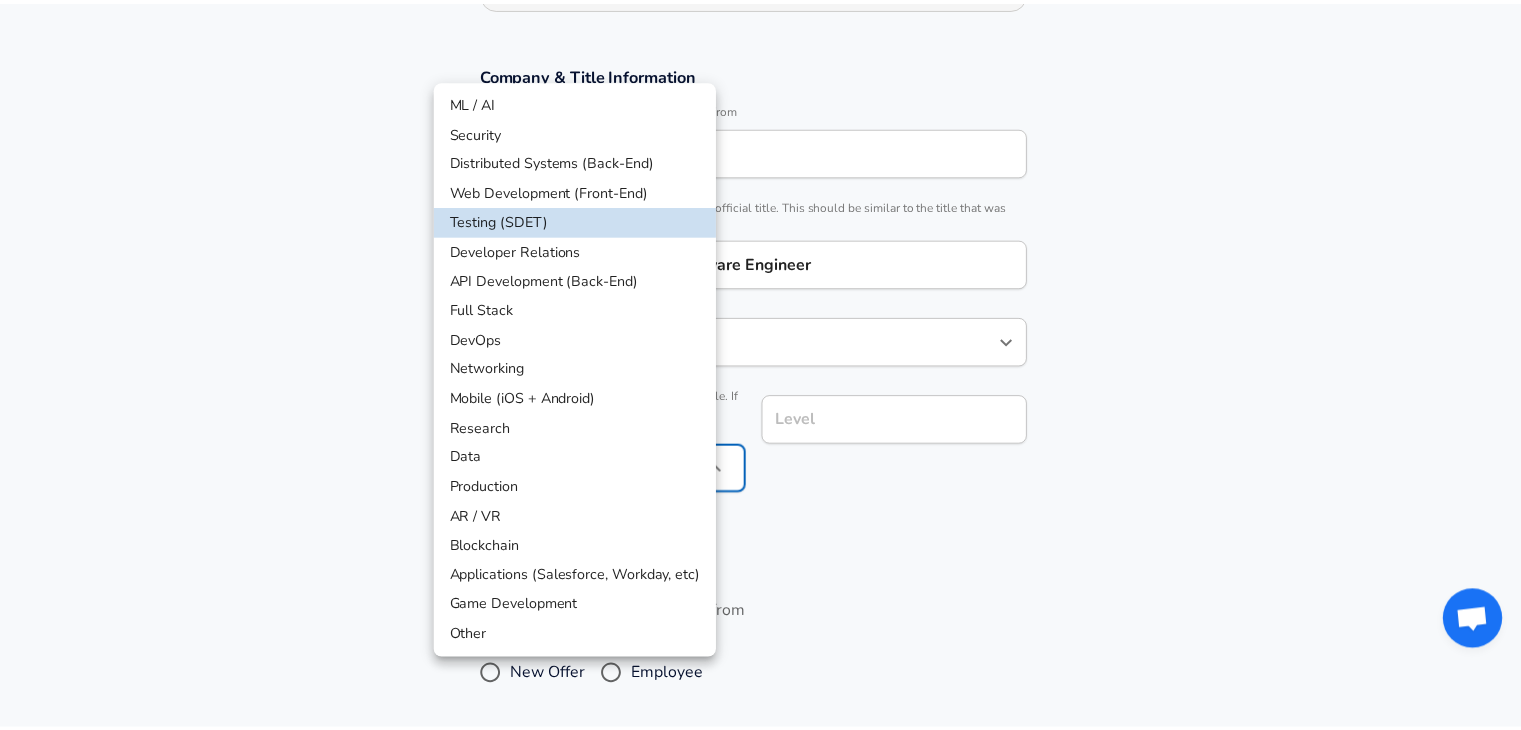 scroll, scrollTop: 0, scrollLeft: 0, axis: both 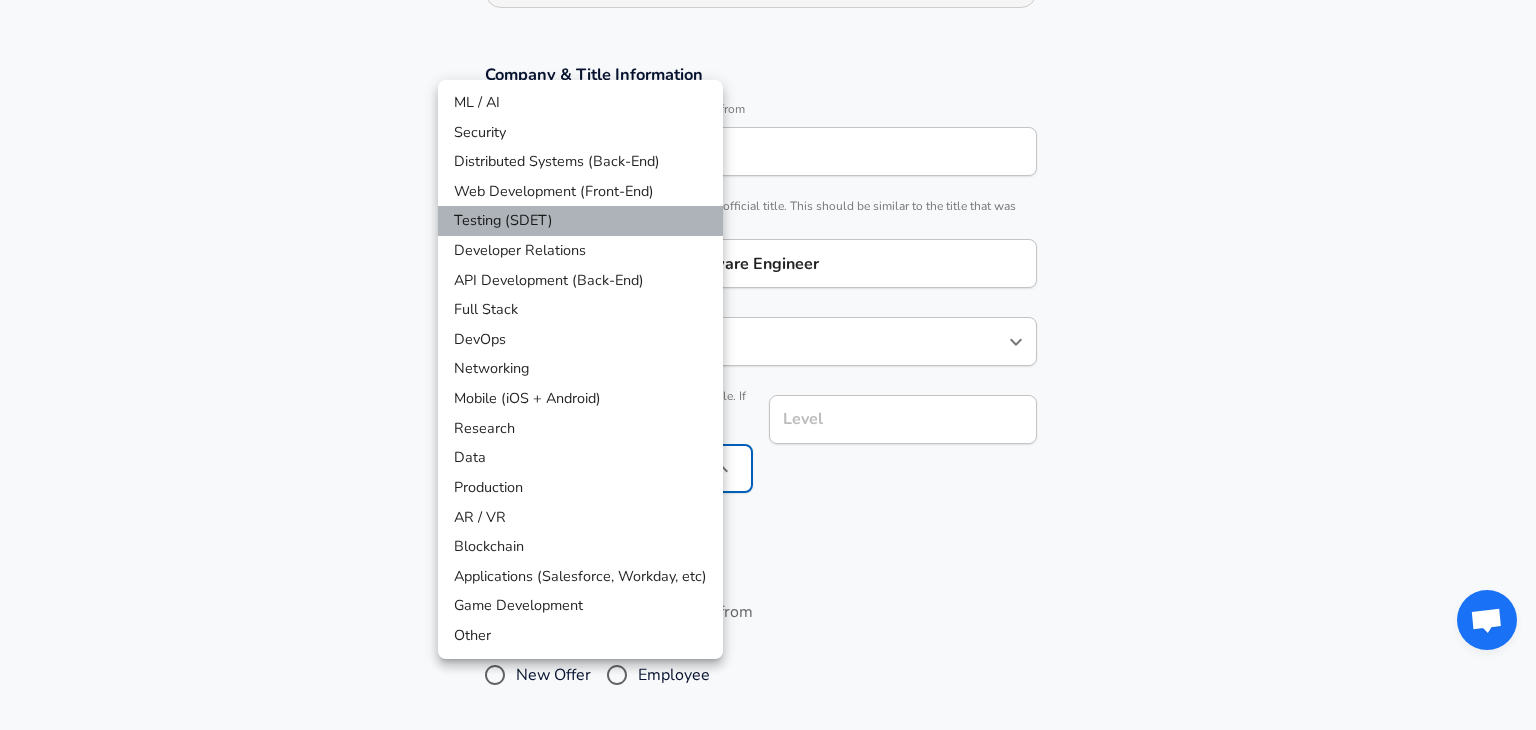 click on "Testing (SDET)" at bounding box center [580, 221] 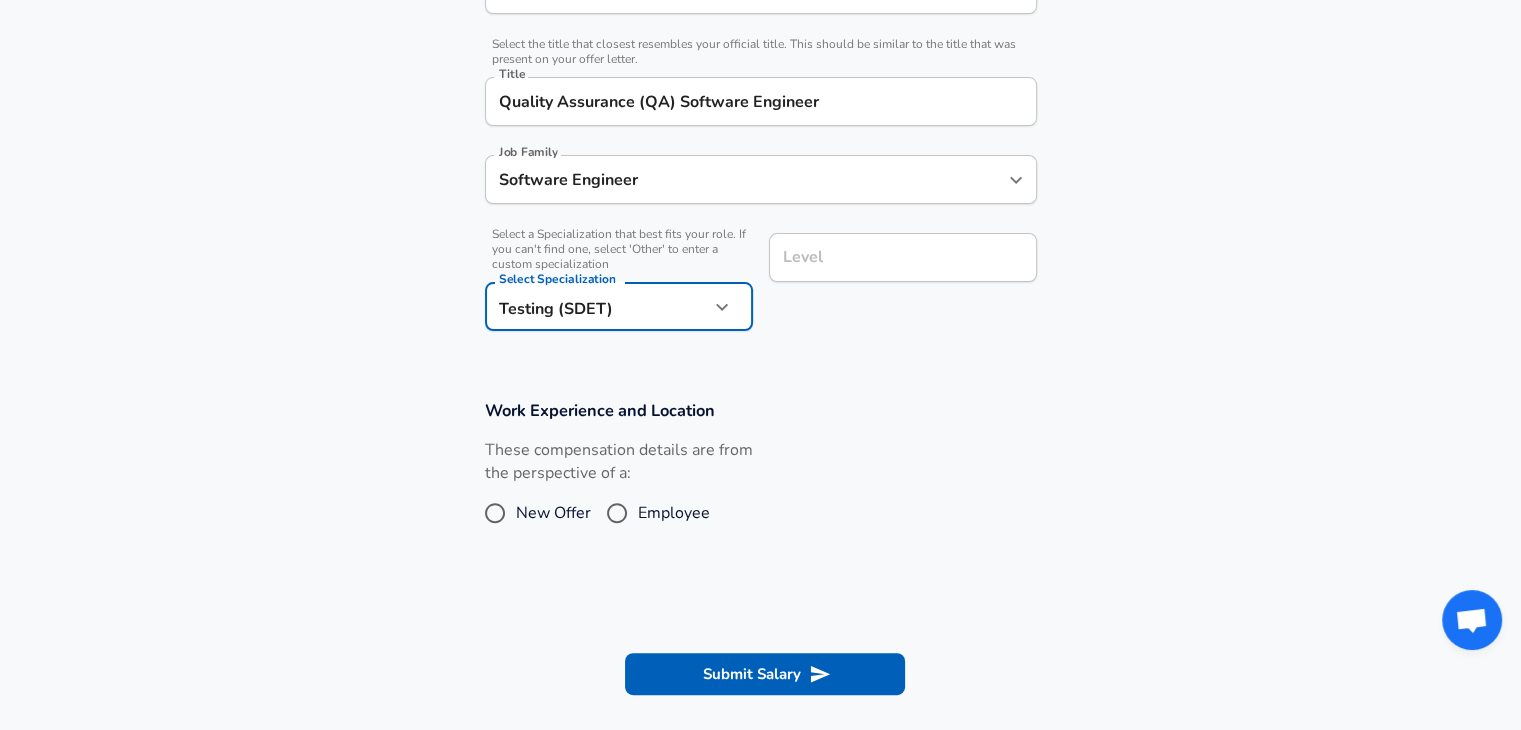 scroll, scrollTop: 492, scrollLeft: 0, axis: vertical 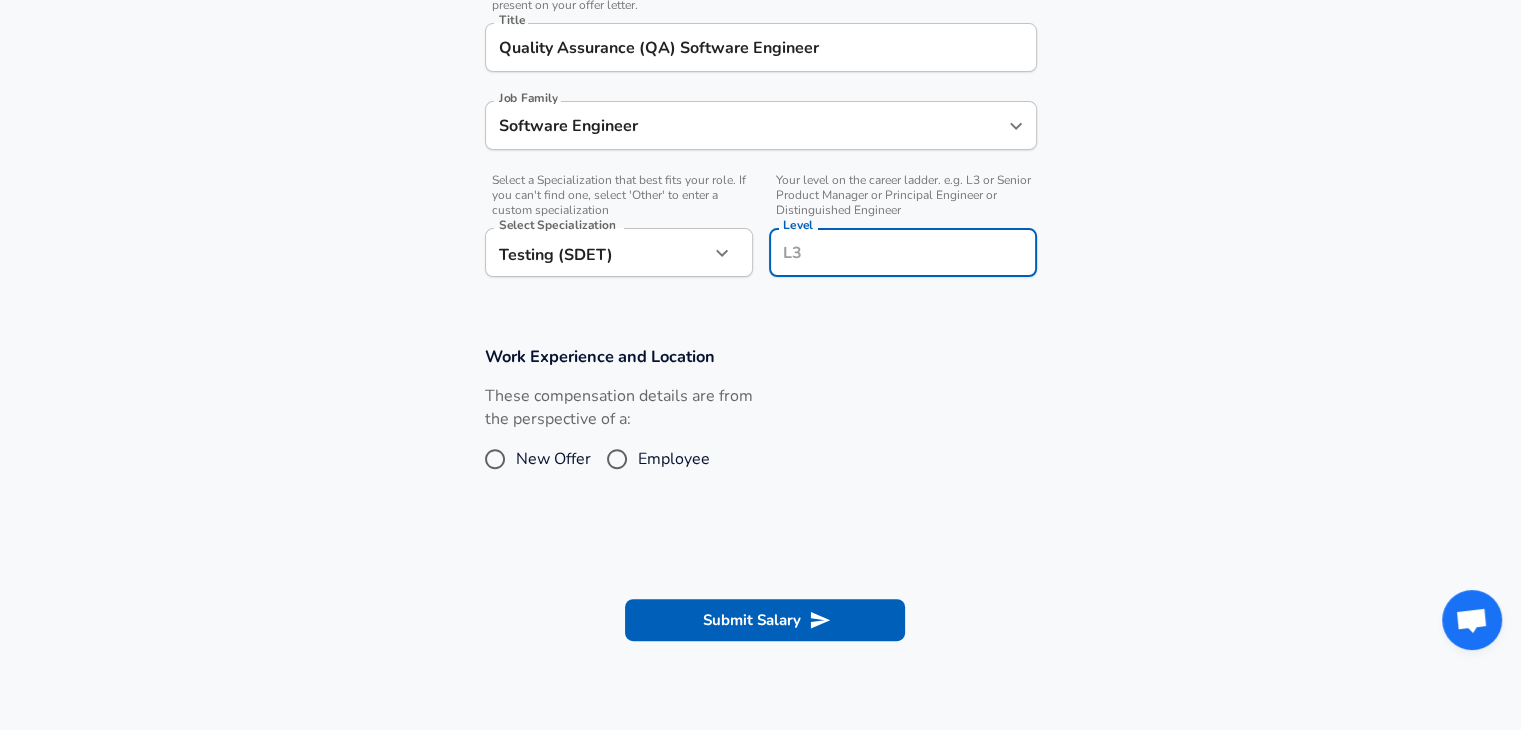 click on "Level" at bounding box center (903, 252) 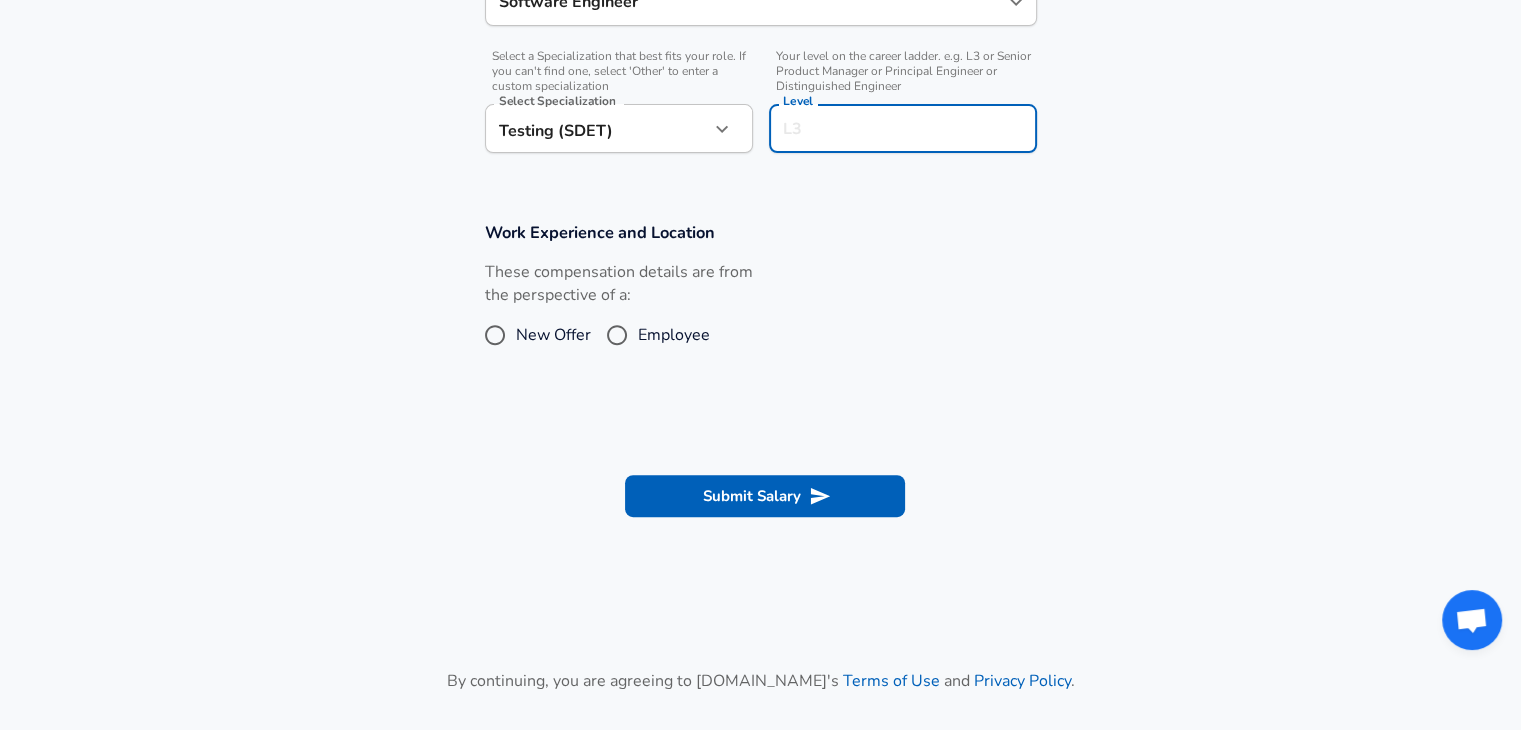 scroll, scrollTop: 656, scrollLeft: 0, axis: vertical 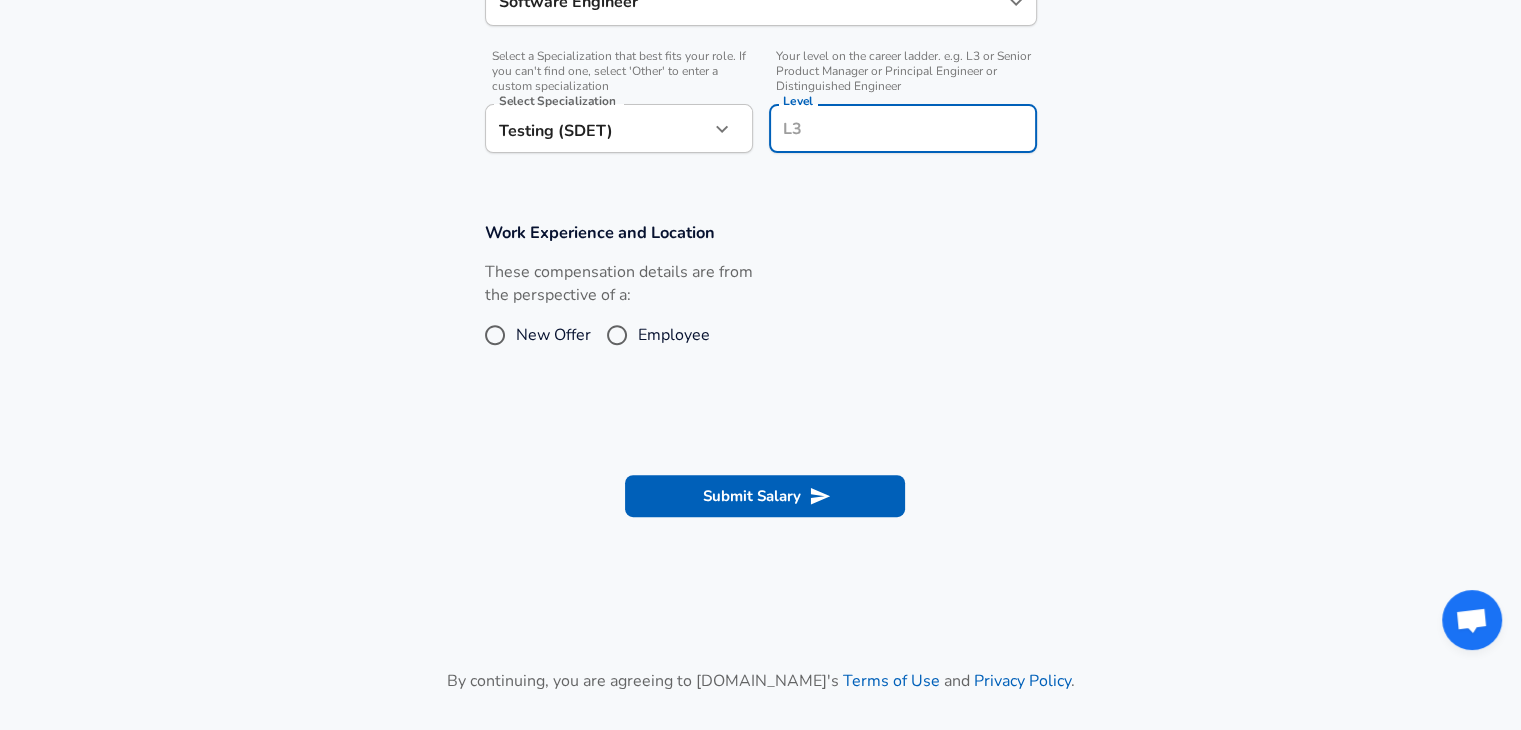 click on "Employee" at bounding box center [674, 335] 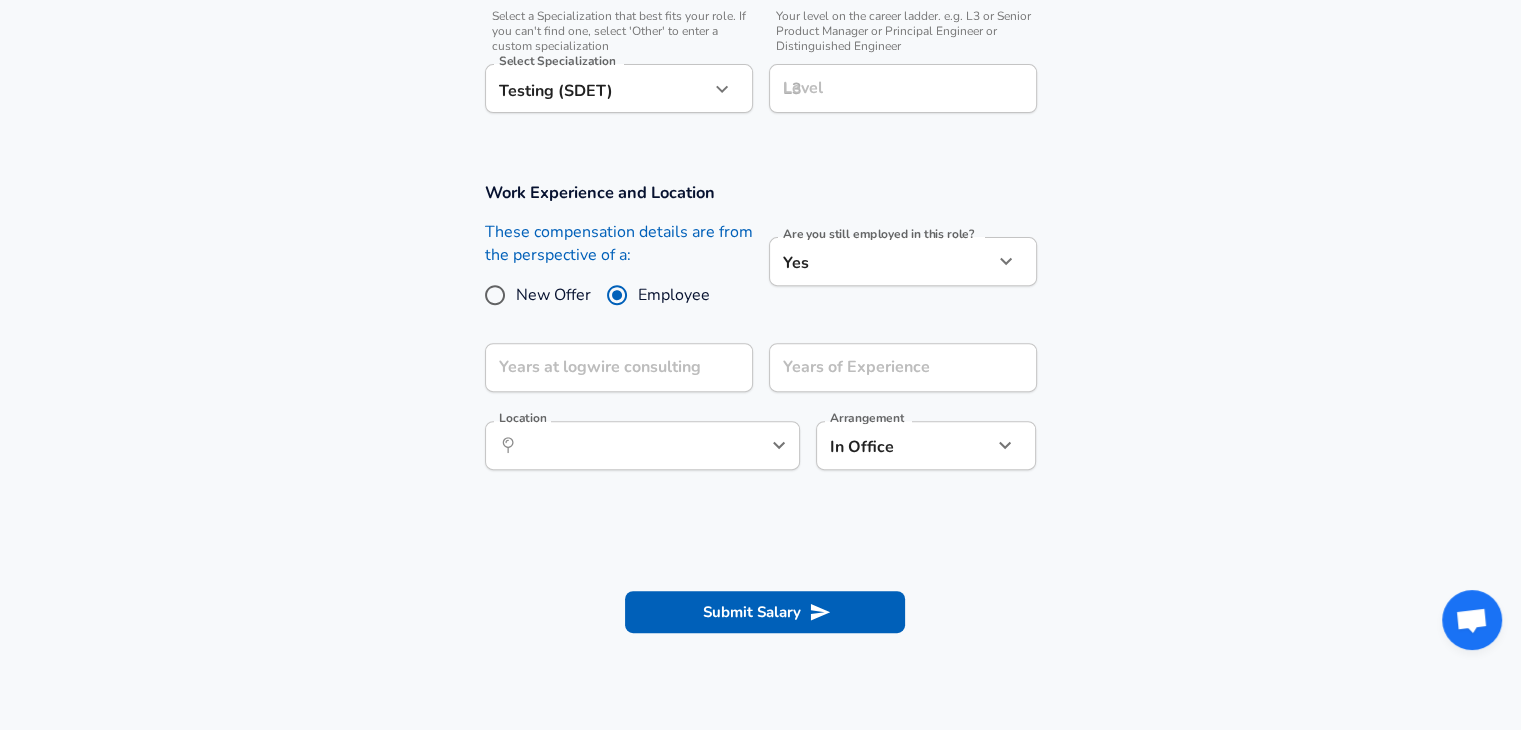 scroll, scrollTop: 718, scrollLeft: 0, axis: vertical 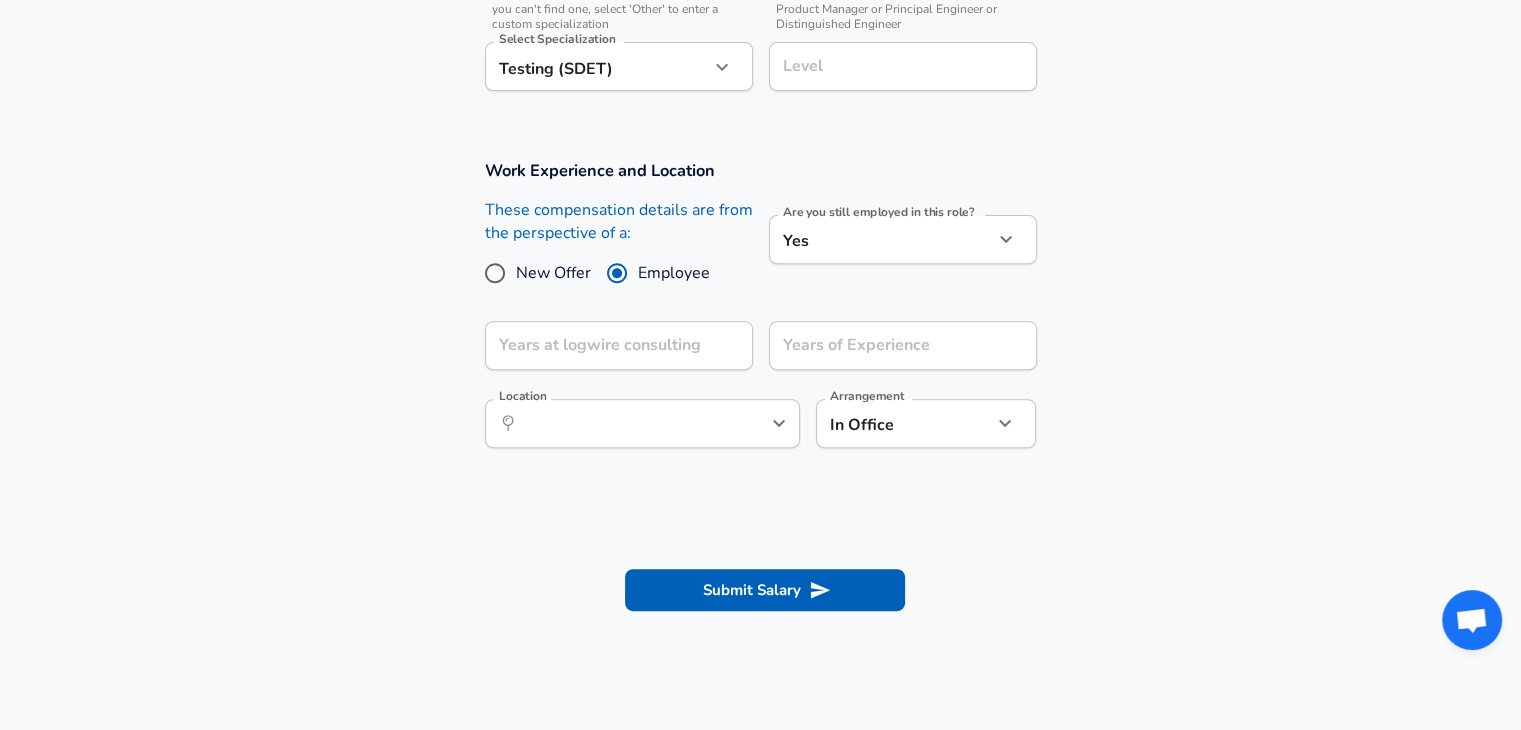 click on "New Offer" at bounding box center [553, 273] 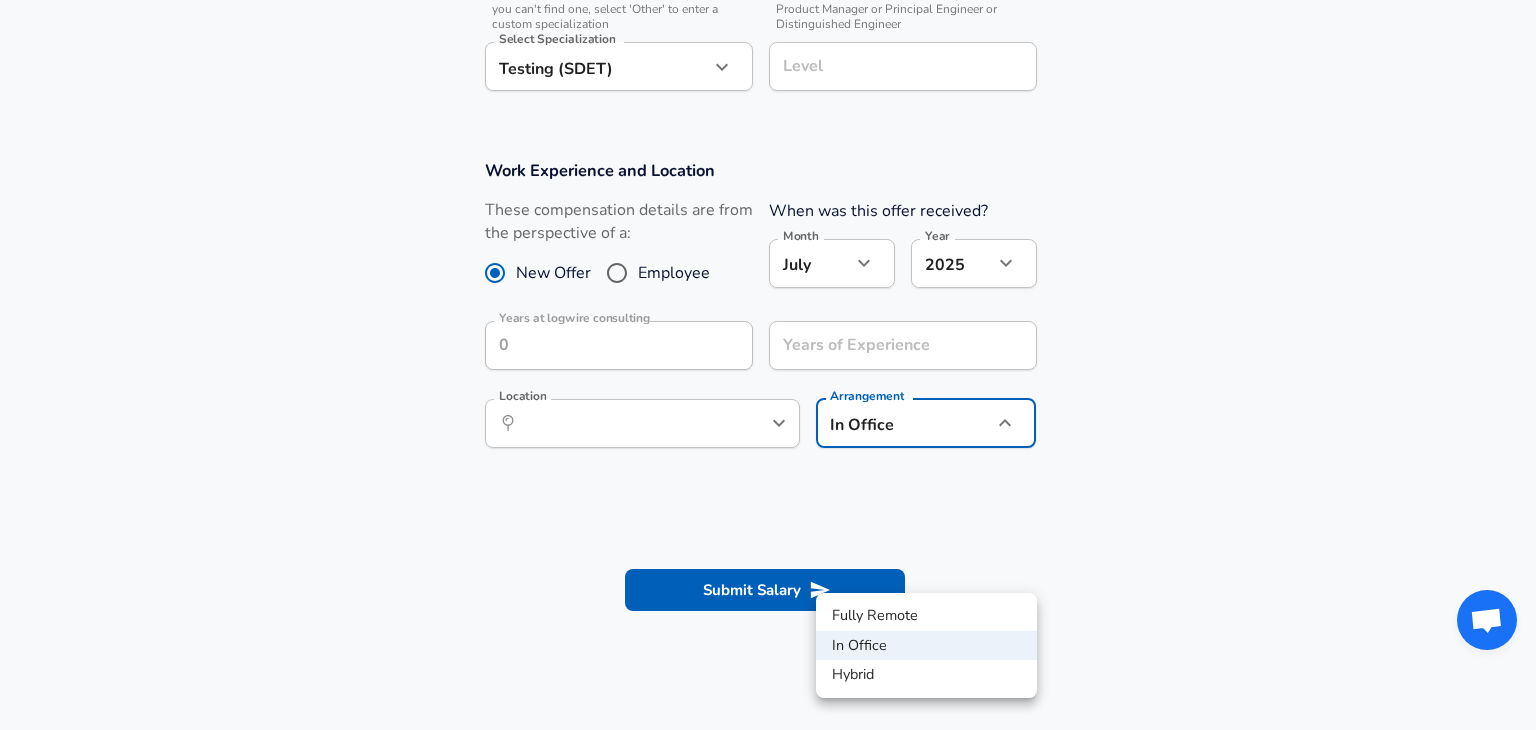 click on "We value your privacy We use cookies to enhance your browsing experience, serve personalized ads or content, and analyze our traffic. By clicking "Accept All", you consent to our use of cookies. Customize    Accept All   Customize Consent Preferences   We use cookies to help you navigate efficiently and perform certain functions. You will find detailed information about all cookies under each consent category below. The cookies that are categorized as "Necessary" are stored on your browser as they are essential for enabling the basic functionalities of the site. ...  Show more Necessary Always Active Necessary cookies are required to enable the basic features of this site, such as providing secure log-in or adjusting your consent preferences. These cookies do not store any personally identifiable data. Cookie _GRECAPTCHA Duration 5 months 27 days Description Google Recaptcha service sets this cookie to identify bots to protect the website against malicious spam attacks. Cookie __stripe_mid Duration 1 year MR" at bounding box center [768, -353] 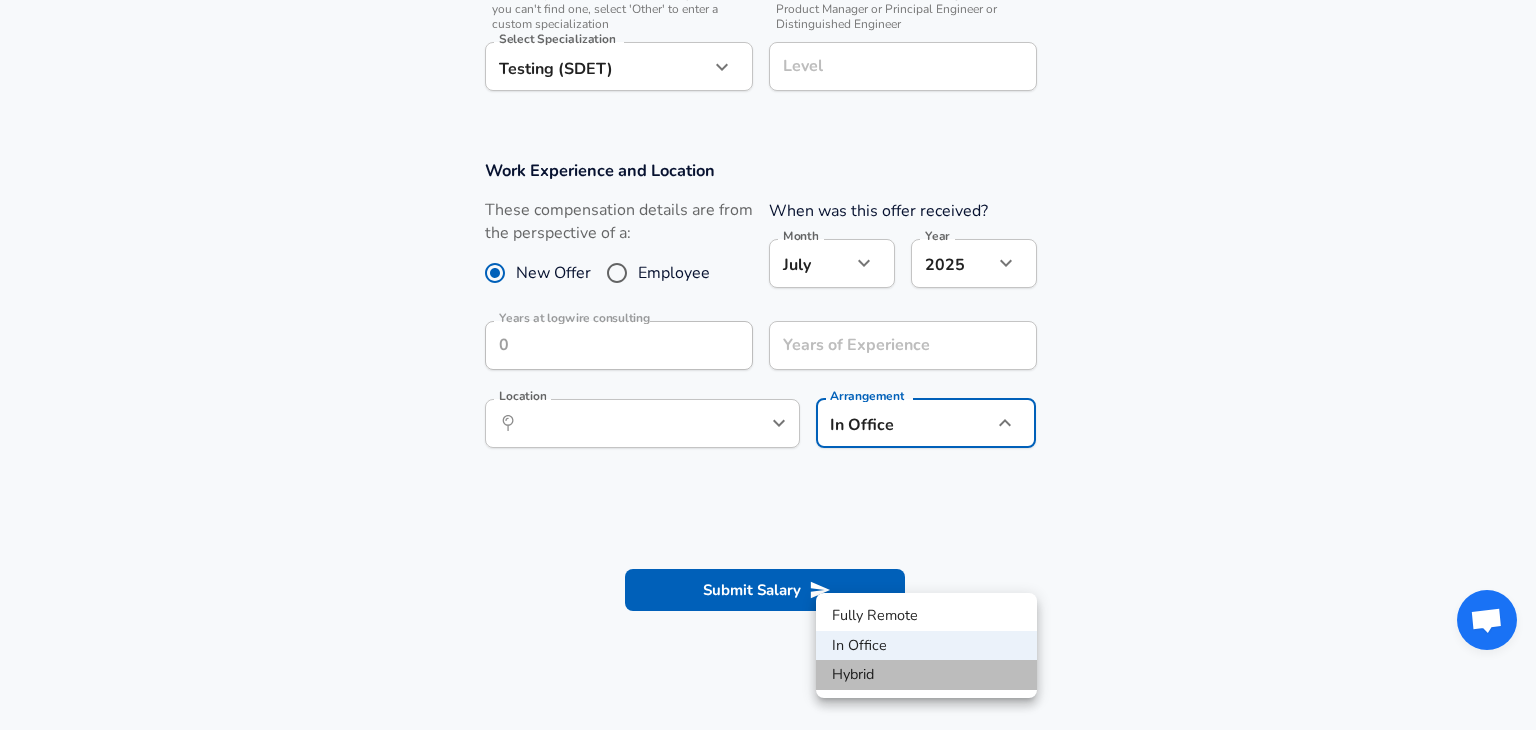 click on "Hybrid" at bounding box center [926, 675] 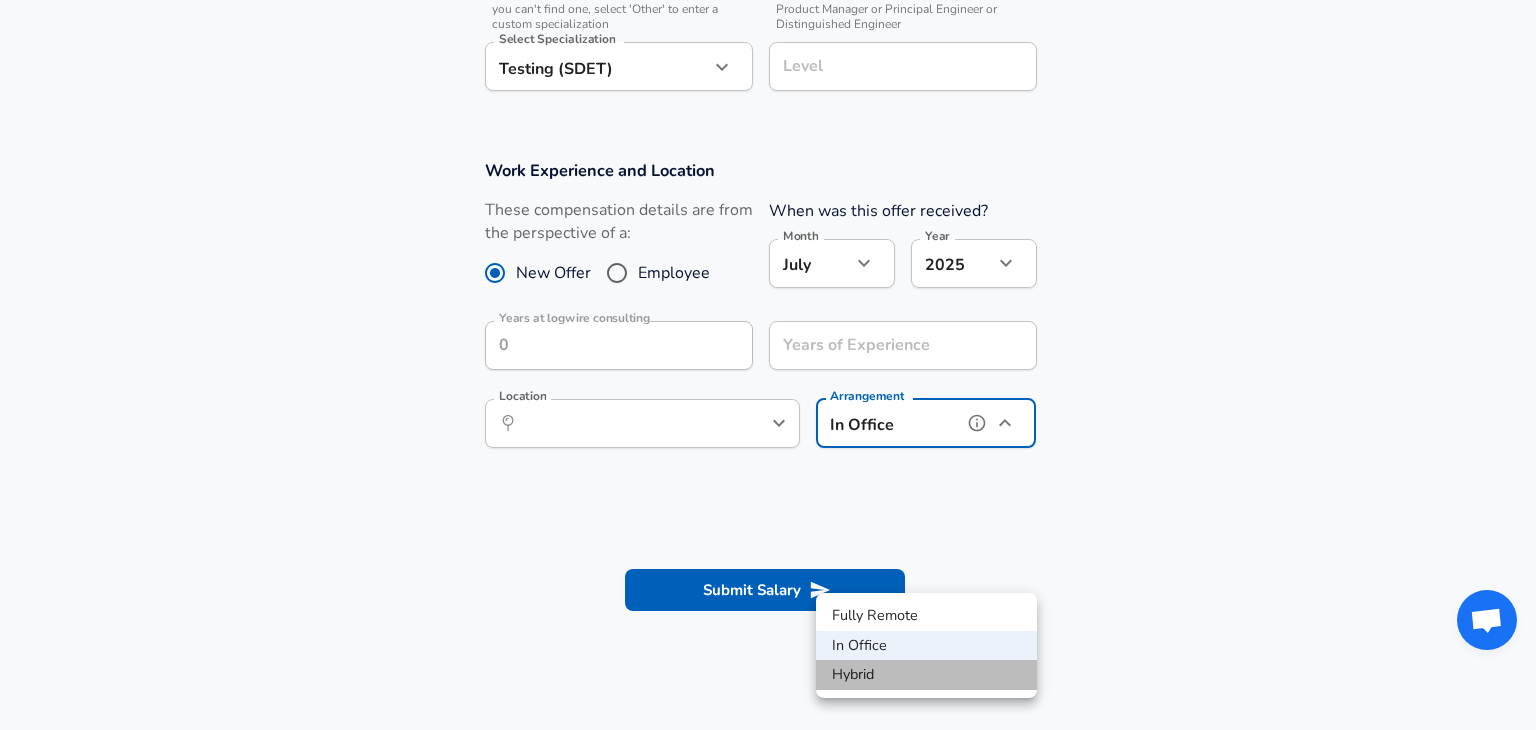type on "hybrid" 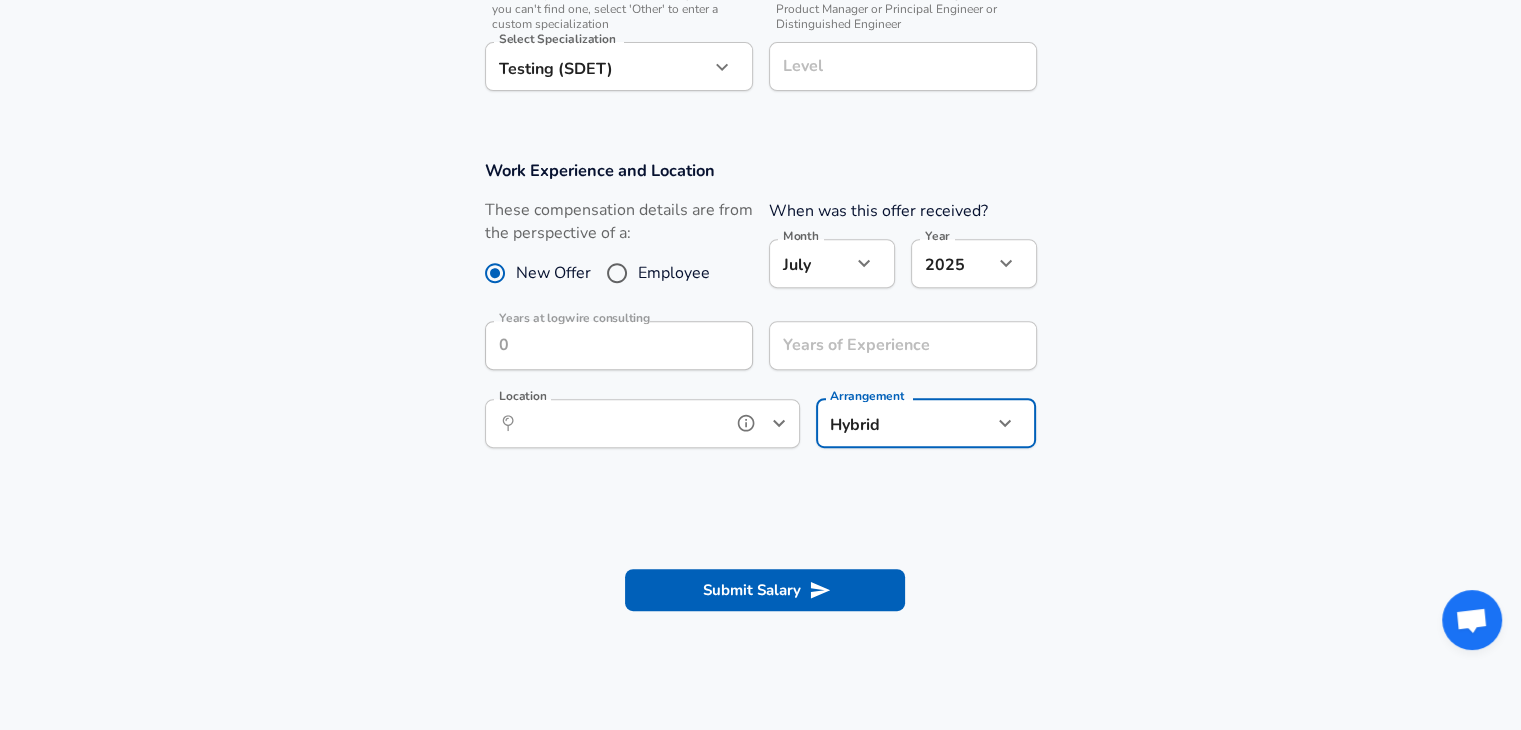 click on "Location" at bounding box center [620, 423] 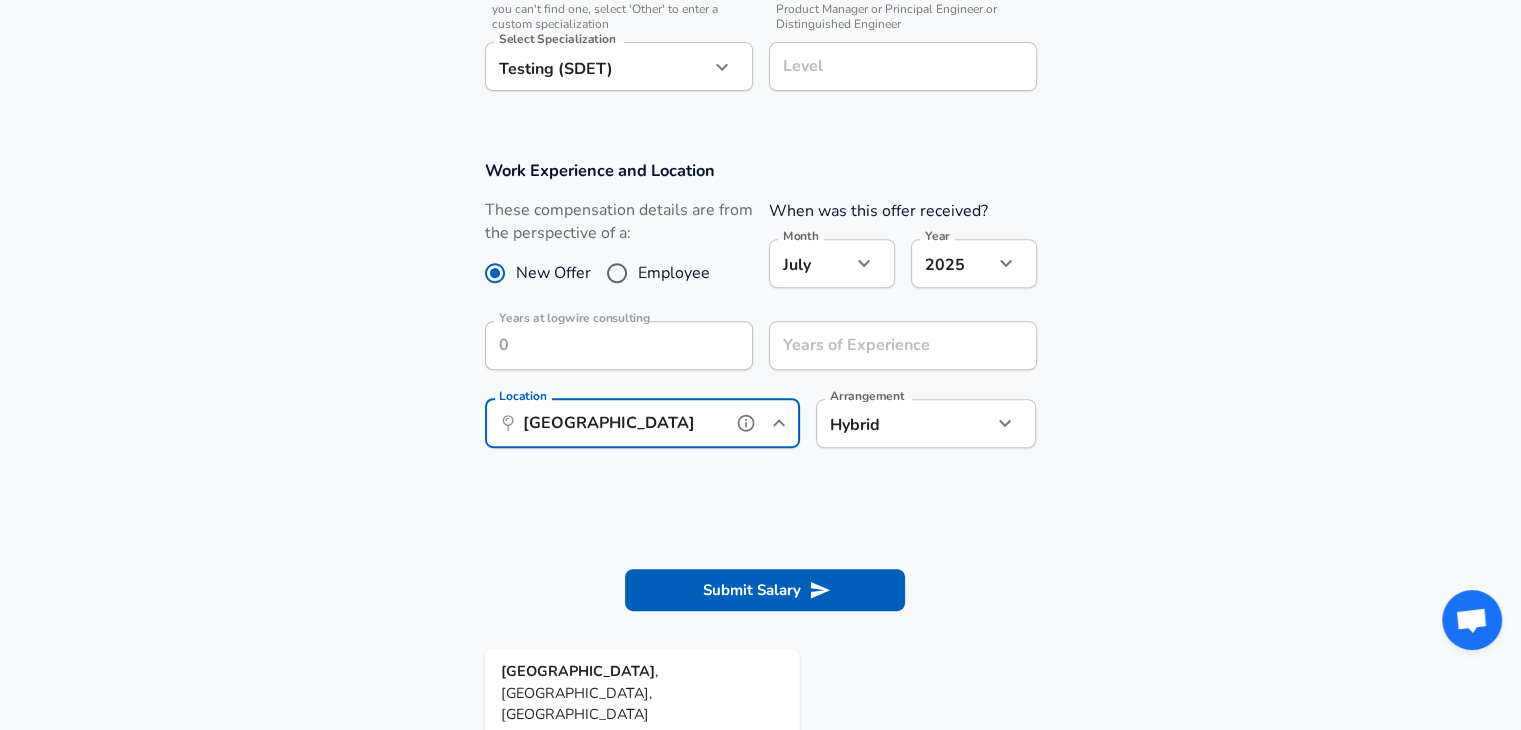 click on "[GEOGRAPHIC_DATA] , [GEOGRAPHIC_DATA], [GEOGRAPHIC_DATA]" at bounding box center (642, 692) 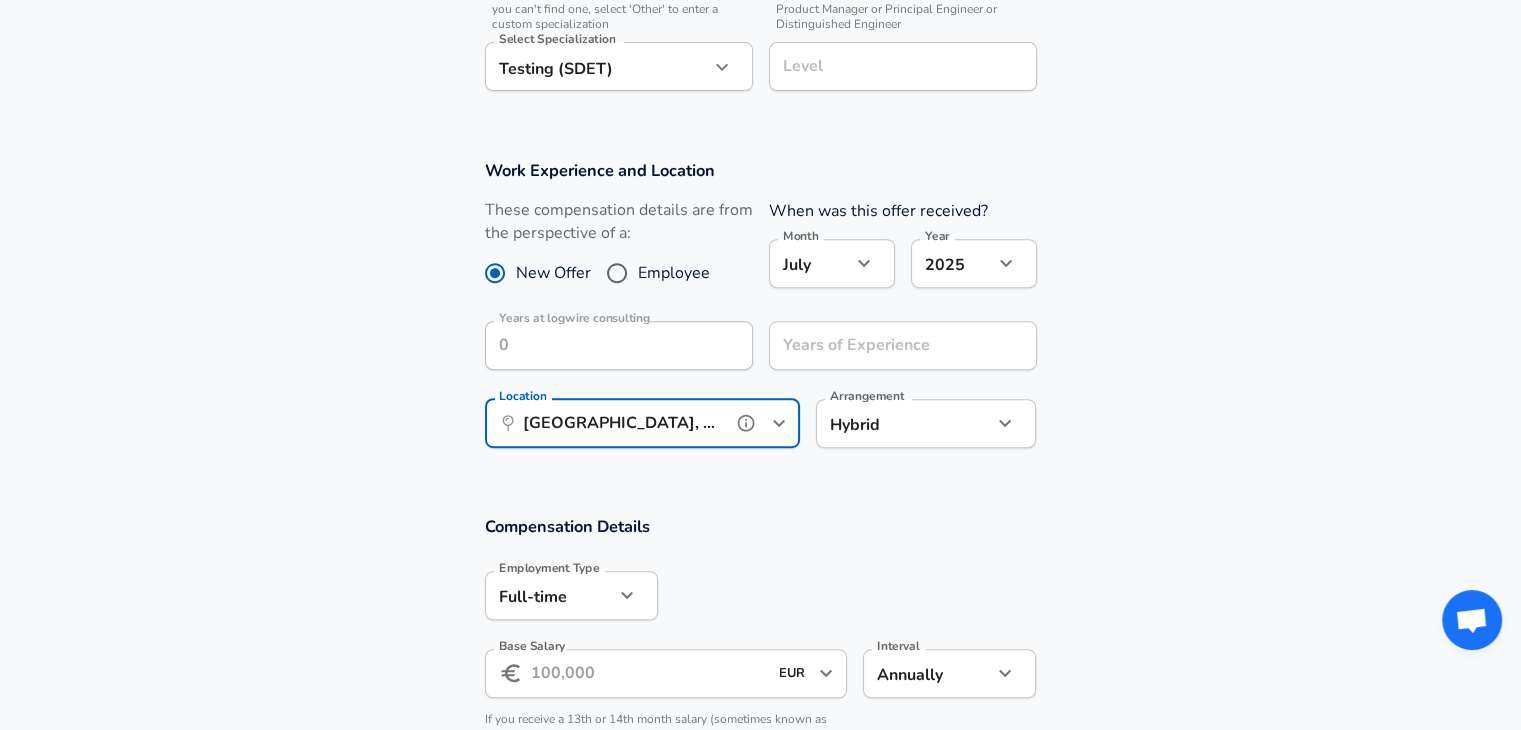 type on "[GEOGRAPHIC_DATA], [GEOGRAPHIC_DATA], [GEOGRAPHIC_DATA]" 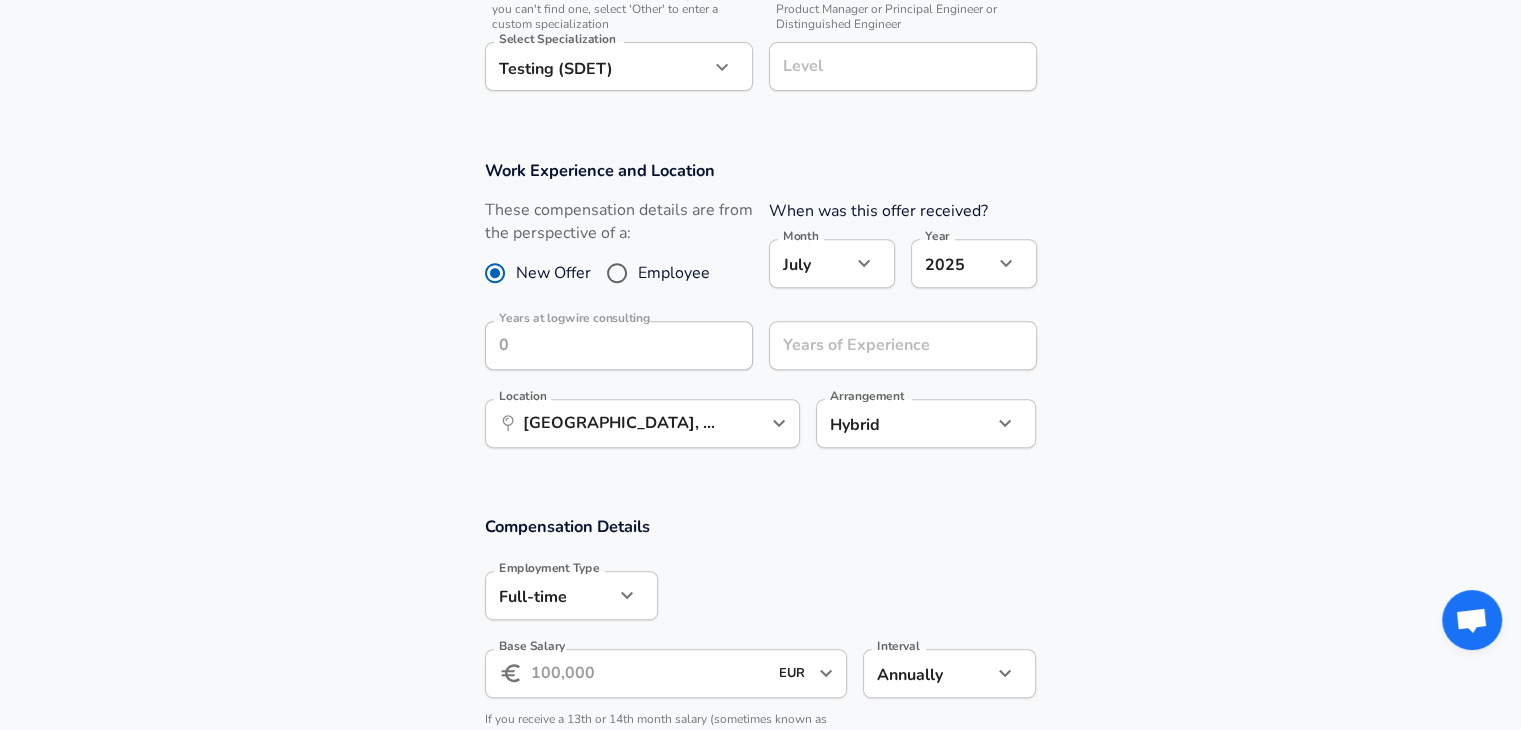 click on "Work Experience and Location These compensation details are from the perspective of a: New Offer Employee When was this offer received? Month [DATE] Month Year [DATE] 2025 Year Years at logwire consulting Years at logwire consulting Years of Experience Years of Experience Location ​ [GEOGRAPHIC_DATA], [GEOGRAPHIC_DATA], [GEOGRAPHIC_DATA] Location Arrangement Hybrid hybrid Arrangement" at bounding box center [760, 314] 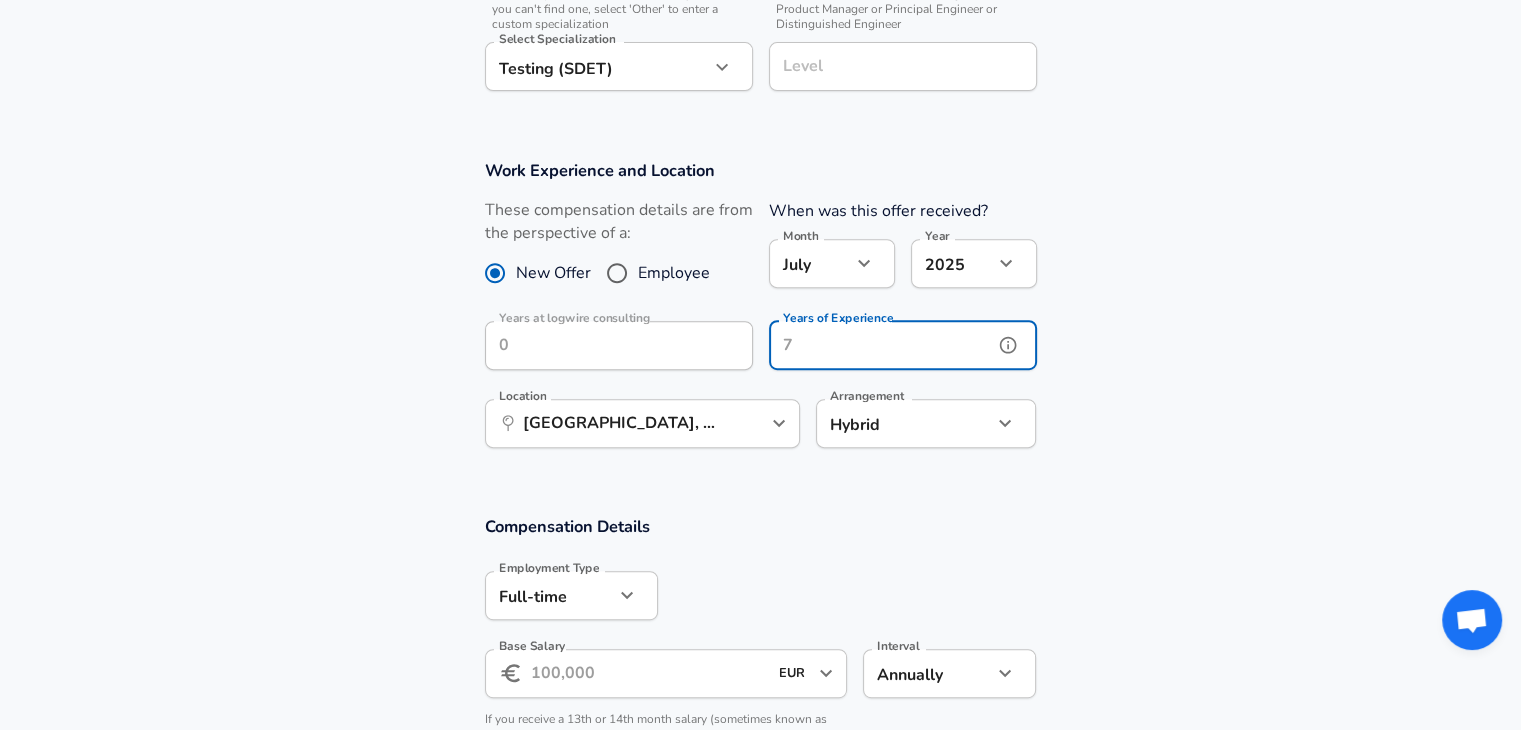 click on "Years of Experience" at bounding box center [881, 345] 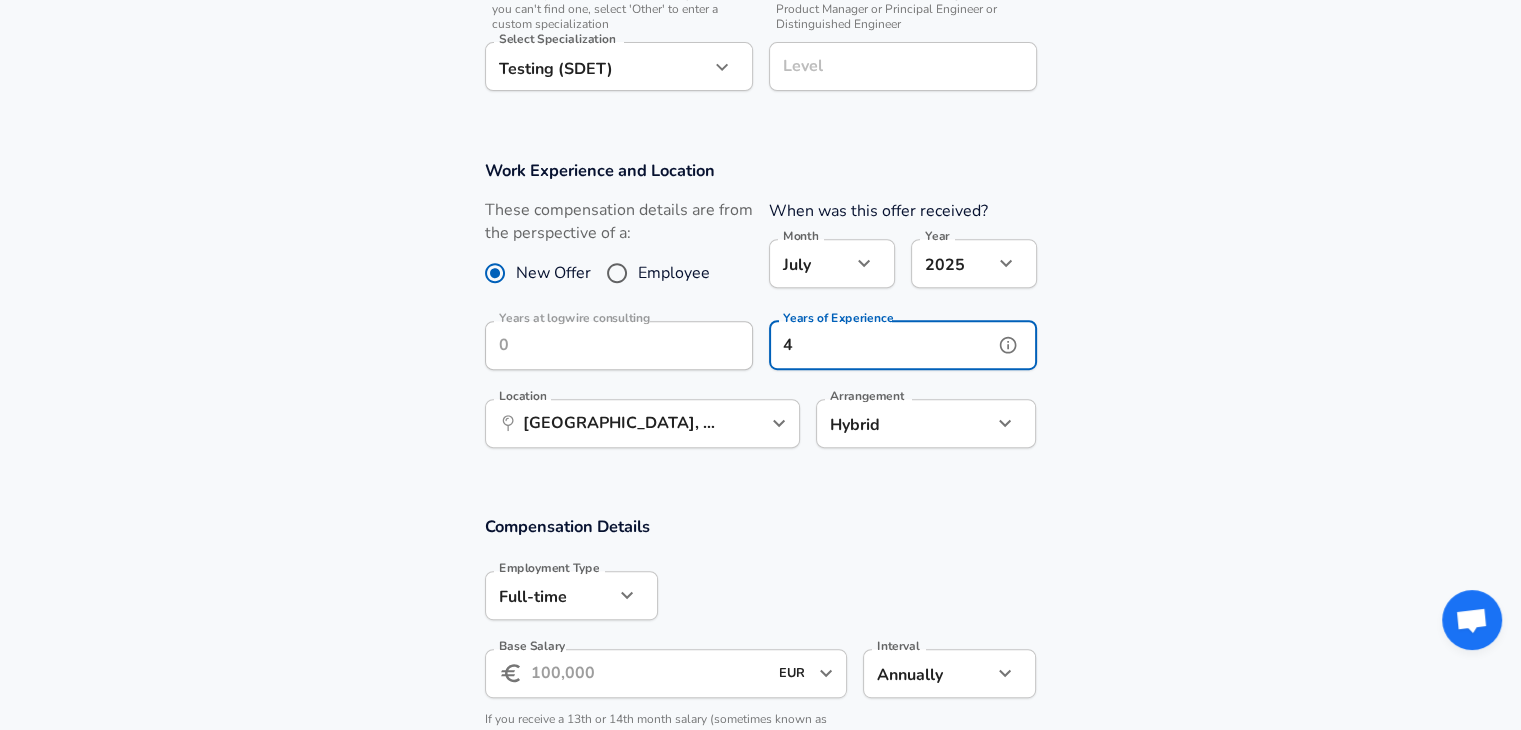 type on "4" 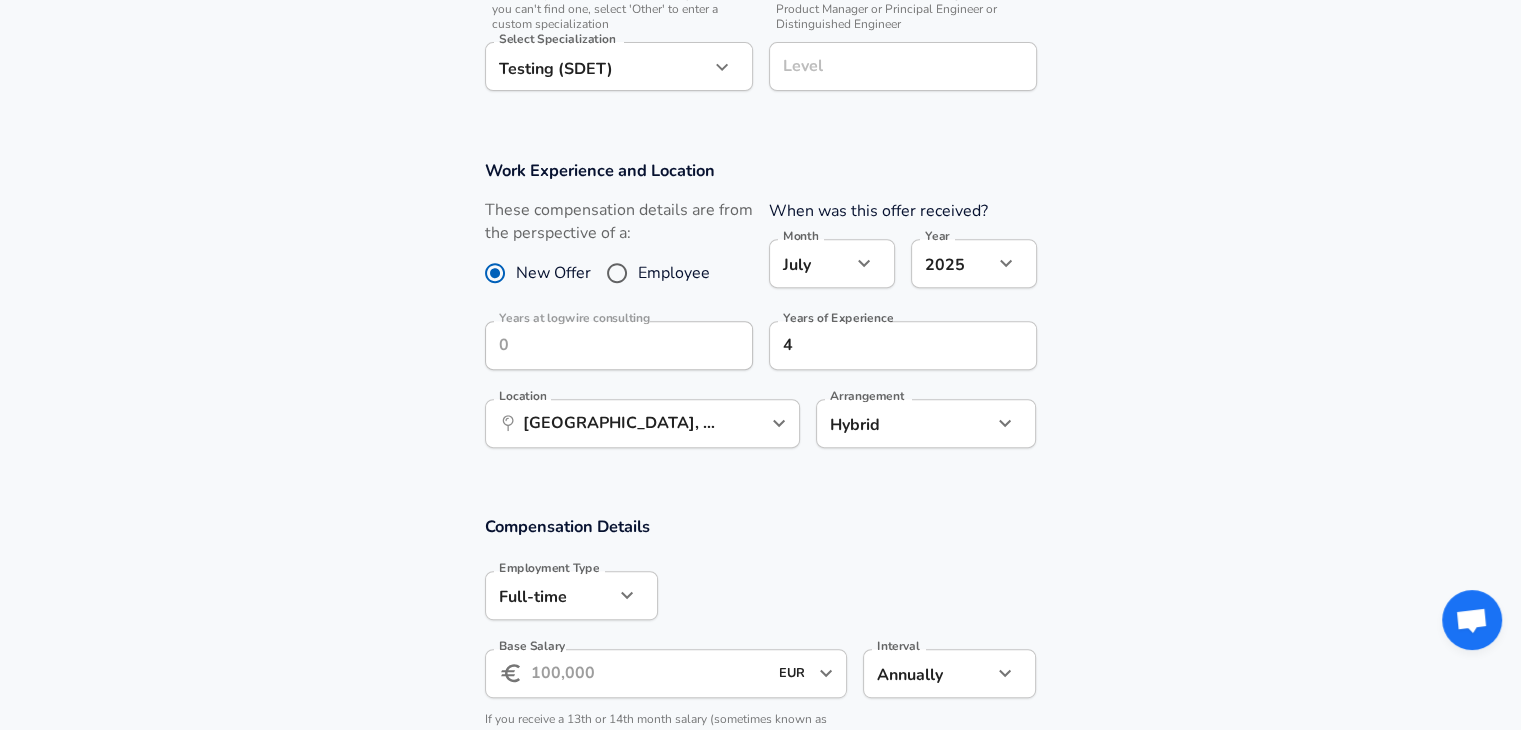 click on "Work Experience and Location These compensation details are from the perspective of a: New Offer Employee When was this offer received? Month [DATE] Month Year [DATE] 2025 Year Years at logwire consulting Years at logwire consulting Years of Experience 4 Years of Experience Location ​ [GEOGRAPHIC_DATA], [GEOGRAPHIC_DATA], [GEOGRAPHIC_DATA] Location Arrangement Hybrid hybrid Arrangement" at bounding box center (760, 314) 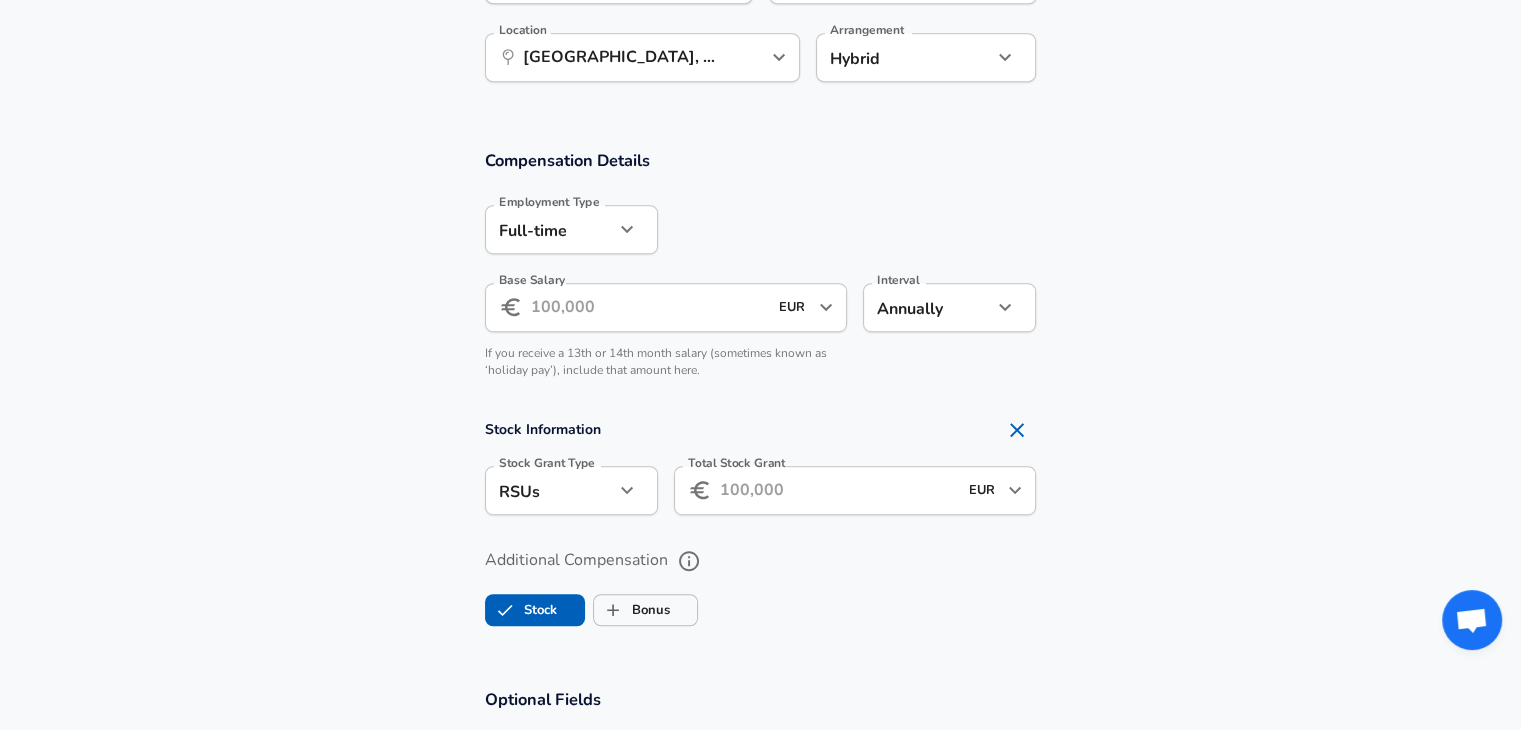 scroll, scrollTop: 1086, scrollLeft: 0, axis: vertical 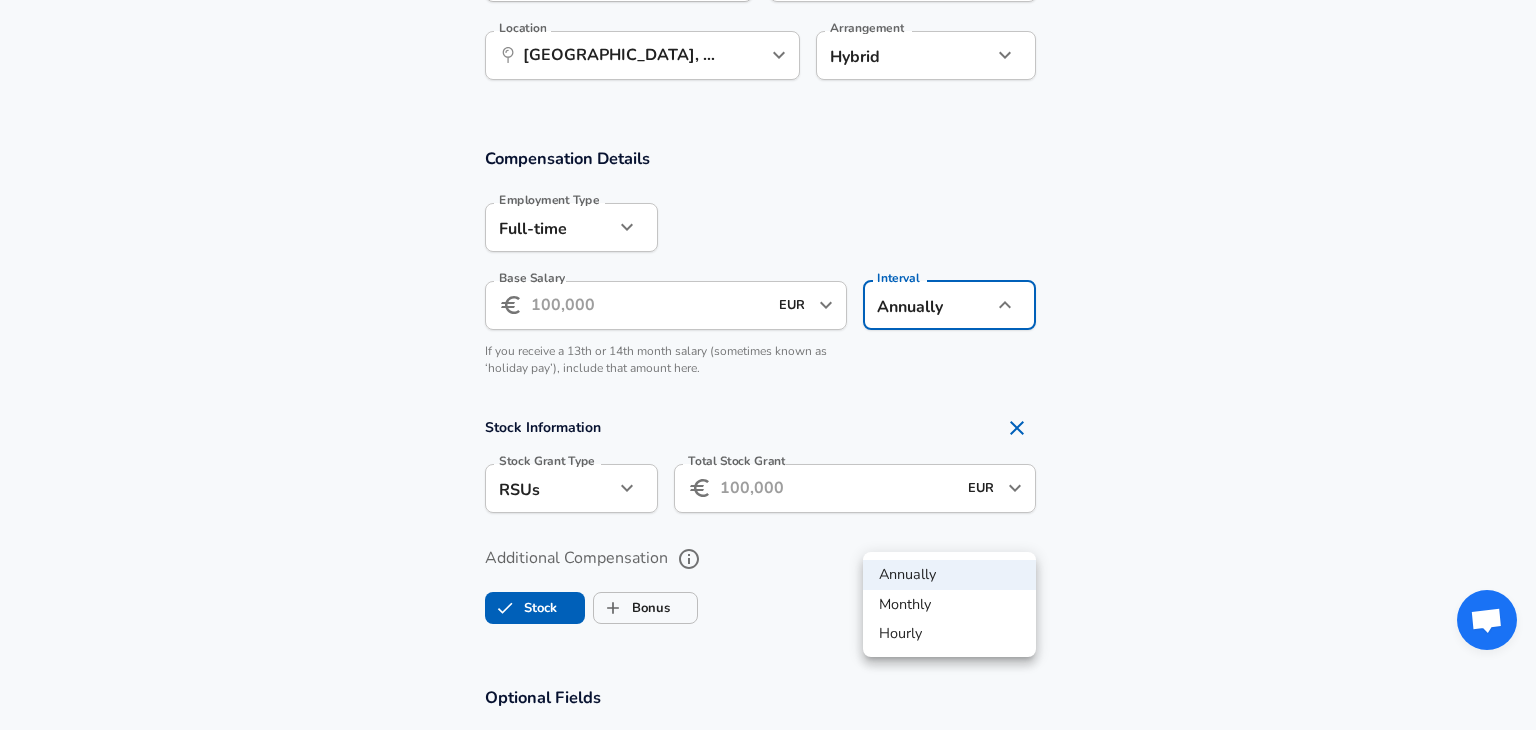 click on "We value your privacy We use cookies to enhance your browsing experience, serve personalized ads or content, and analyze our traffic. By clicking "Accept All", you consent to our use of cookies. Customize    Accept All   Customize Consent Preferences   We use cookies to help you navigate efficiently and perform certain functions. You will find detailed information about all cookies under each consent category below. The cookies that are categorized as "Necessary" are stored on your browser as they are essential for enabling the basic functionalities of the site. ...  Show more Necessary Always Active Necessary cookies are required to enable the basic features of this site, such as providing secure log-in or adjusting your consent preferences. These cookies do not store any personally identifiable data. Cookie _GRECAPTCHA Duration 5 months 27 days Description Google Recaptcha service sets this cookie to identify bots to protect the website against malicious spam attacks. Cookie __stripe_mid Duration 1 year MR" at bounding box center (768, -721) 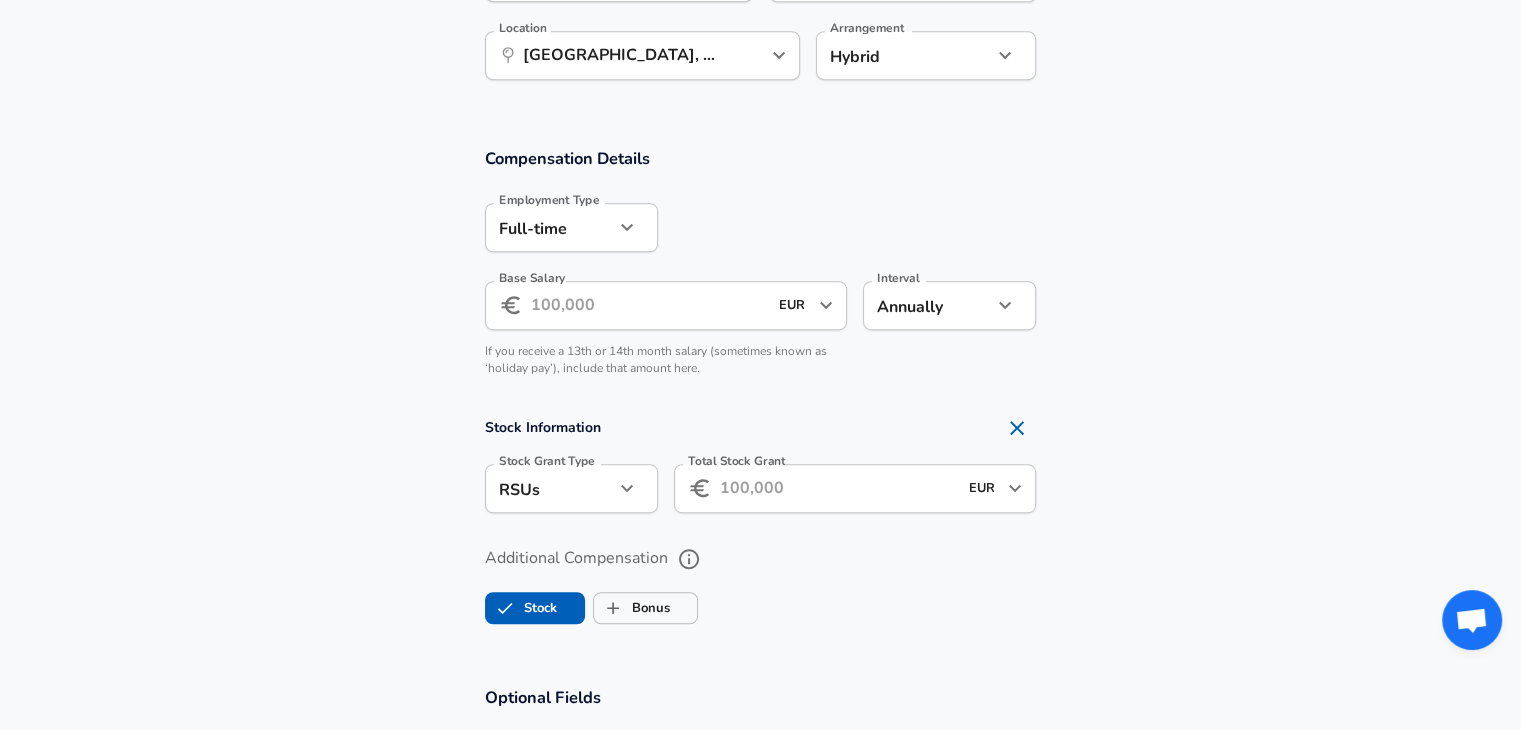 click on "Base Salary" at bounding box center [649, 305] 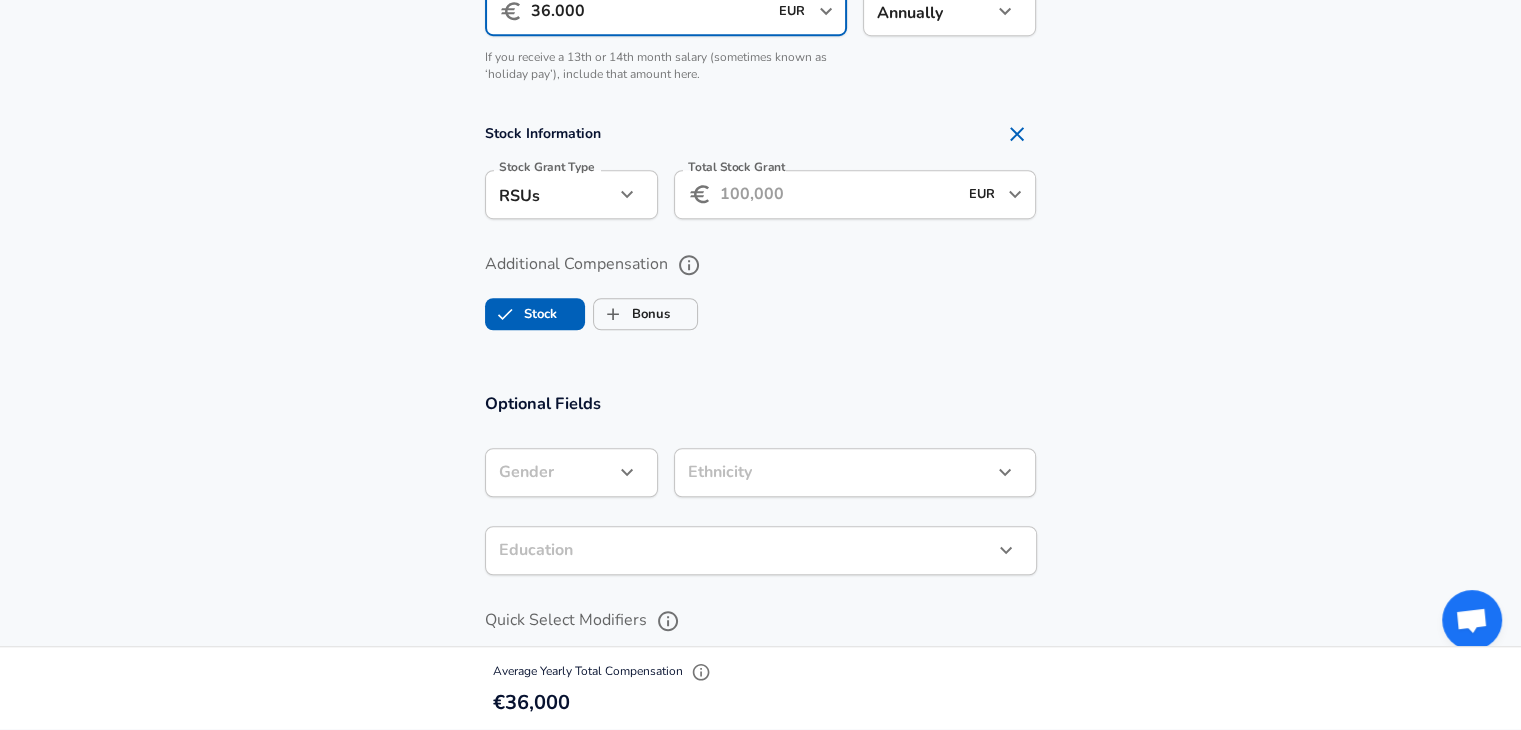 scroll, scrollTop: 1416, scrollLeft: 0, axis: vertical 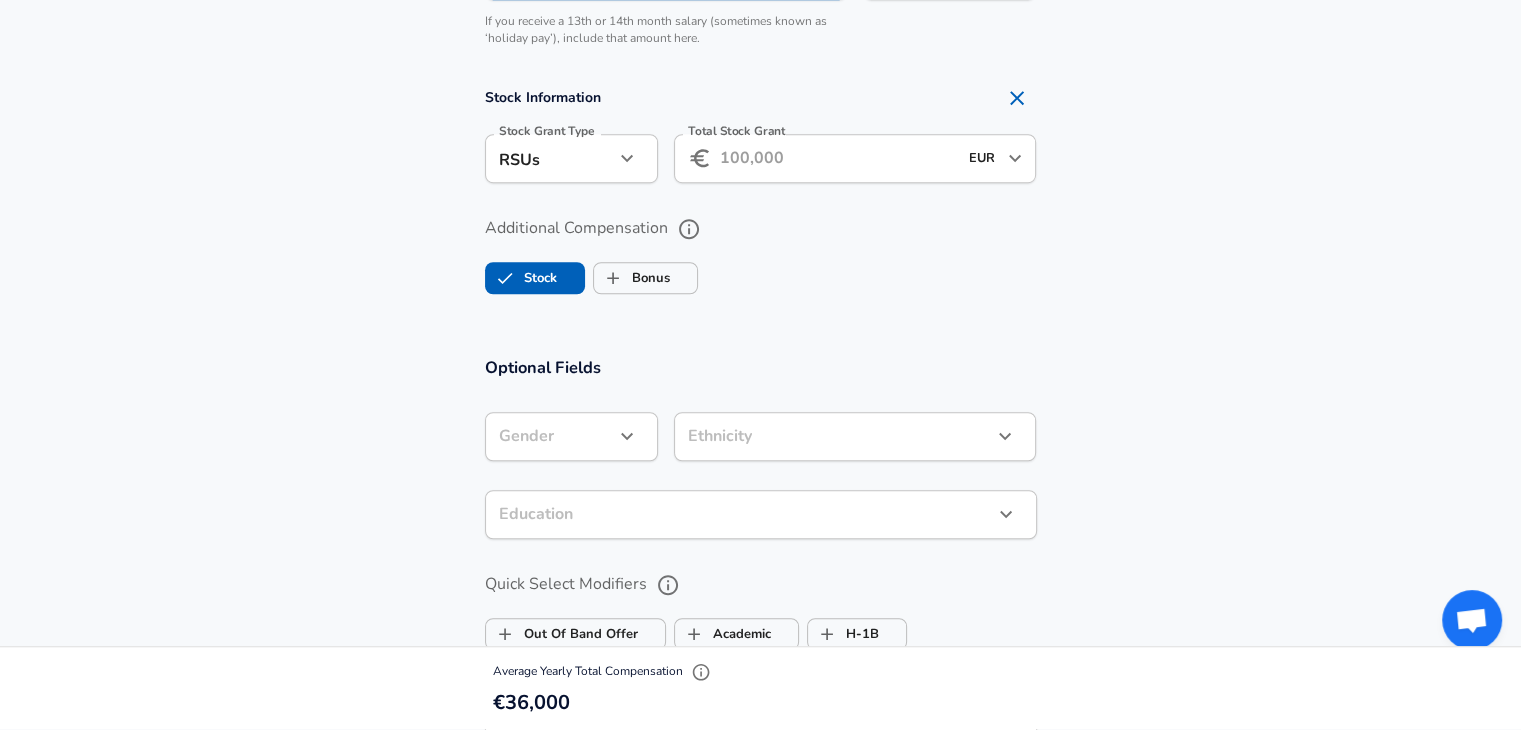 type on "36.000" 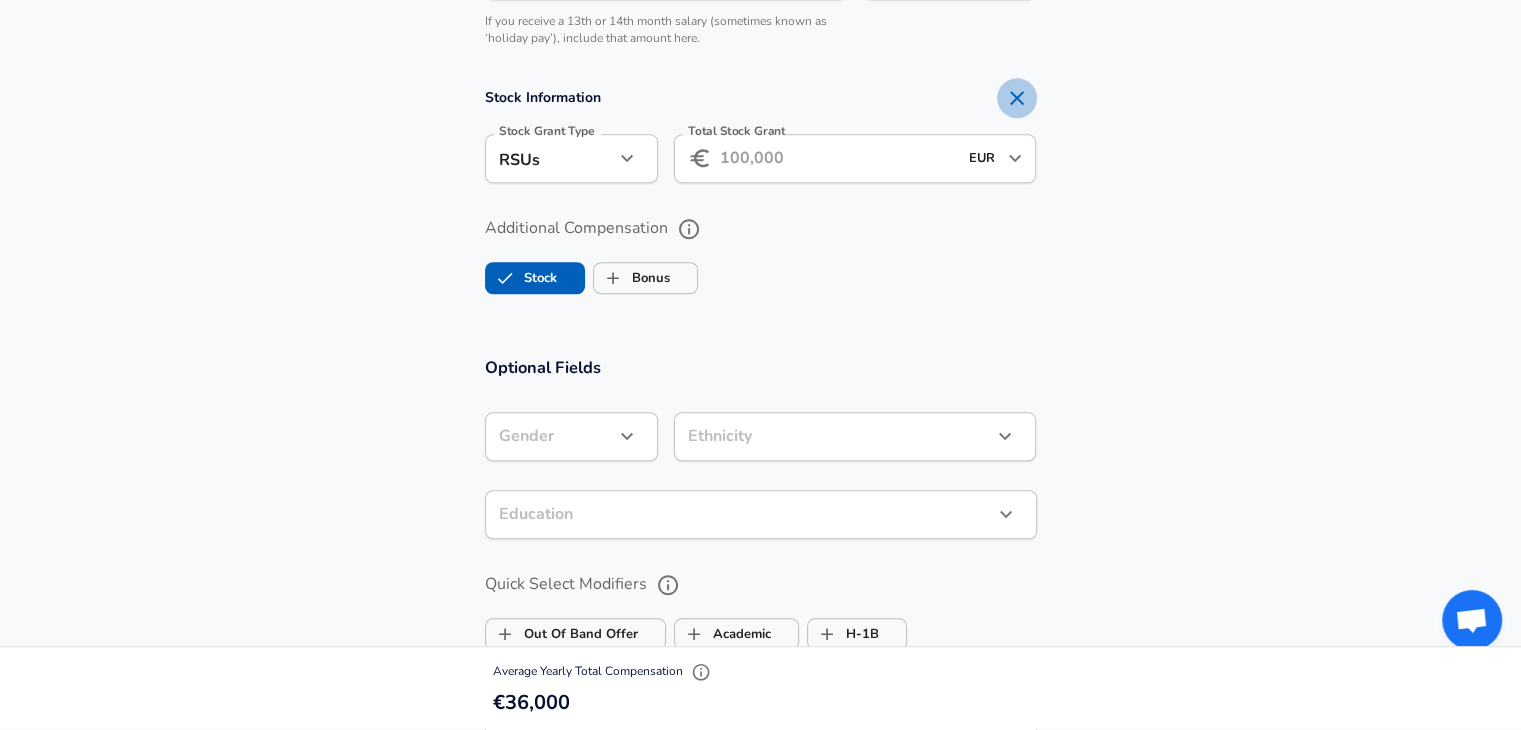 click 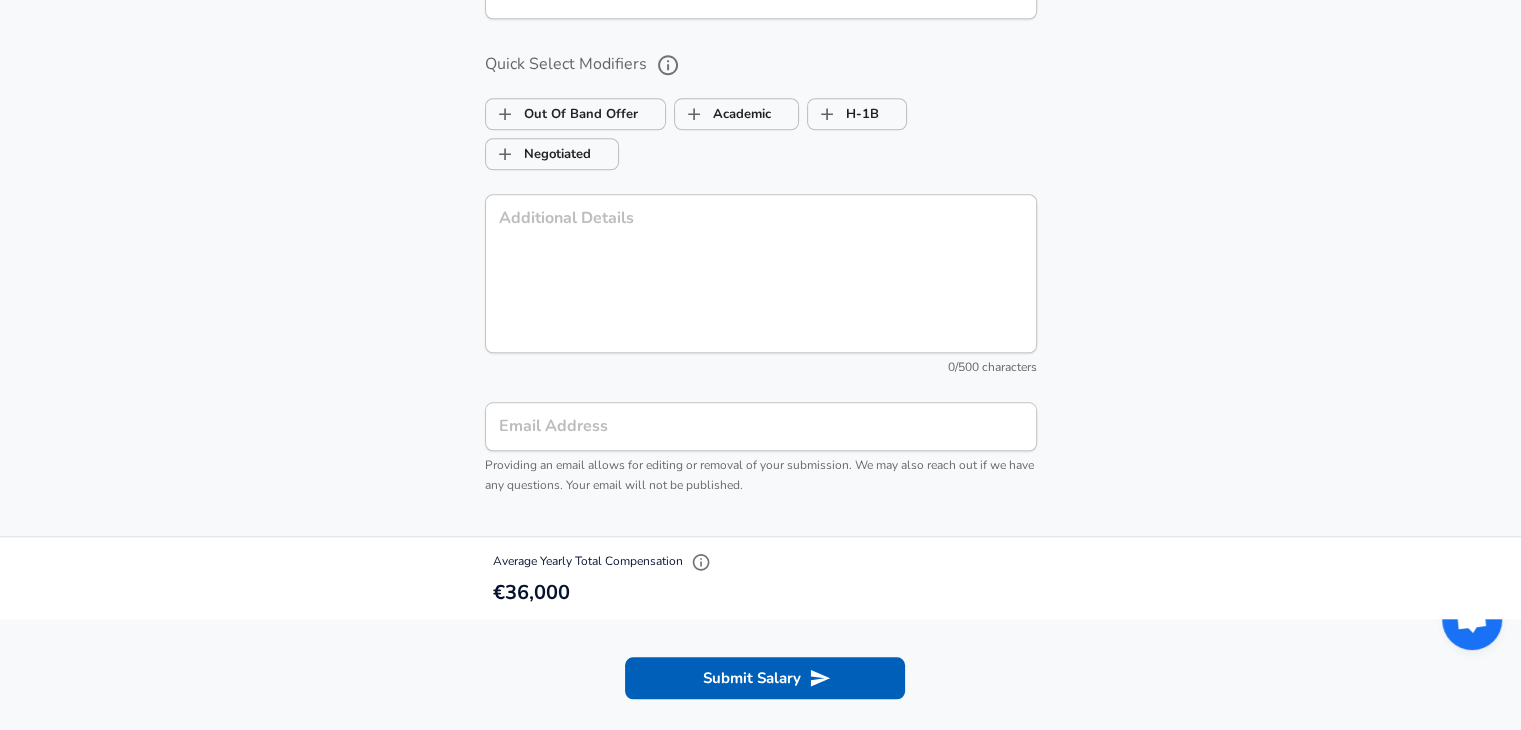 scroll, scrollTop: 1800, scrollLeft: 0, axis: vertical 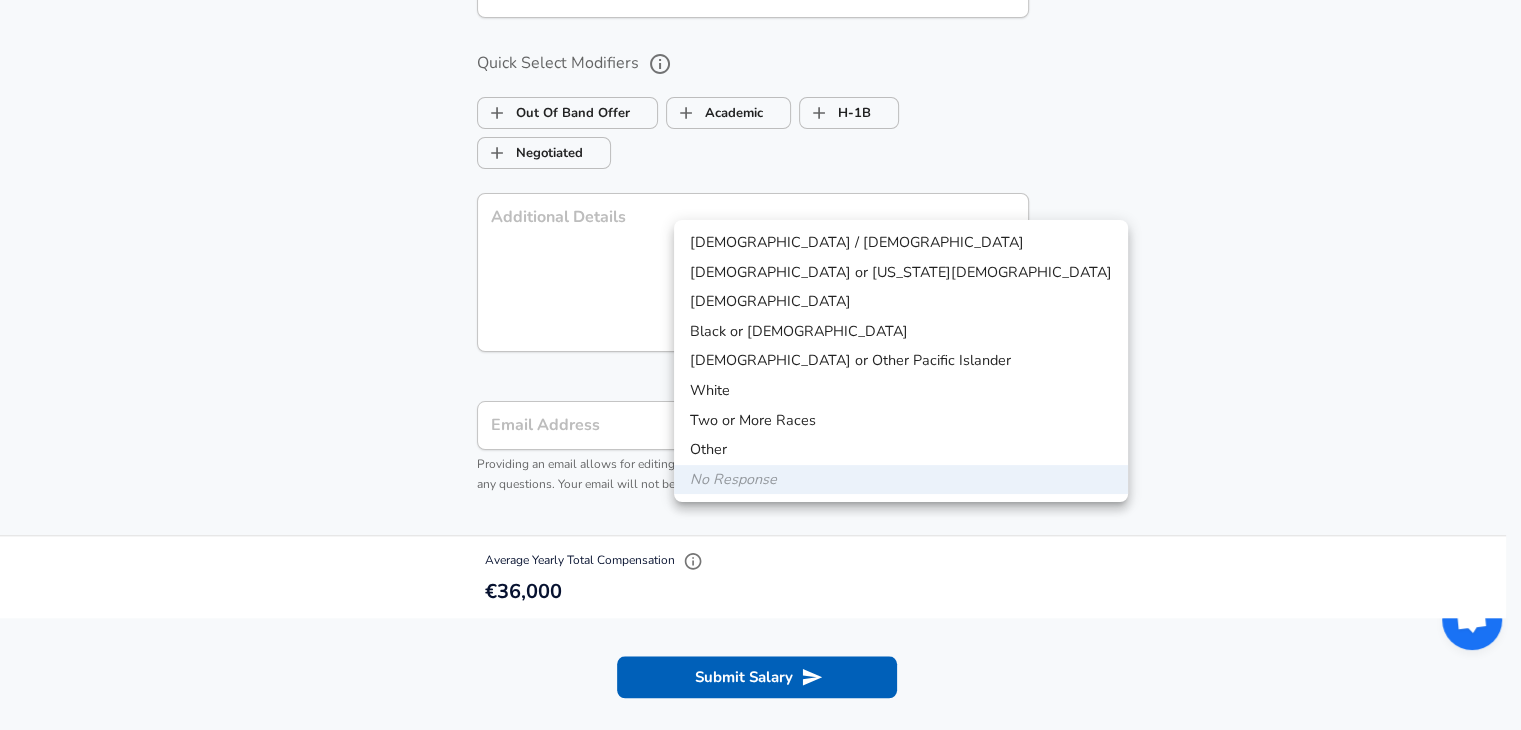 click on "We value your privacy We use cookies to enhance your browsing experience, serve personalized ads or content, and analyze our traffic. By clicking "Accept All", you consent to our use of cookies. Customize    Accept All   Customize Consent Preferences   We use cookies to help you navigate efficiently and perform certain functions. You will find detailed information about all cookies under each consent category below. The cookies that are categorized as "Necessary" are stored on your browser as they are essential for enabling the basic functionalities of the site. ...  Show more Necessary Always Active Necessary cookies are required to enable the basic features of this site, such as providing secure log-in or adjusting your consent preferences. These cookies do not store any personally identifiable data. Cookie _GRECAPTCHA Duration 5 months 27 days Description Google Recaptcha service sets this cookie to identify bots to protect the website against malicious spam attacks. Cookie __stripe_mid Duration 1 year MR" at bounding box center [760, -1435] 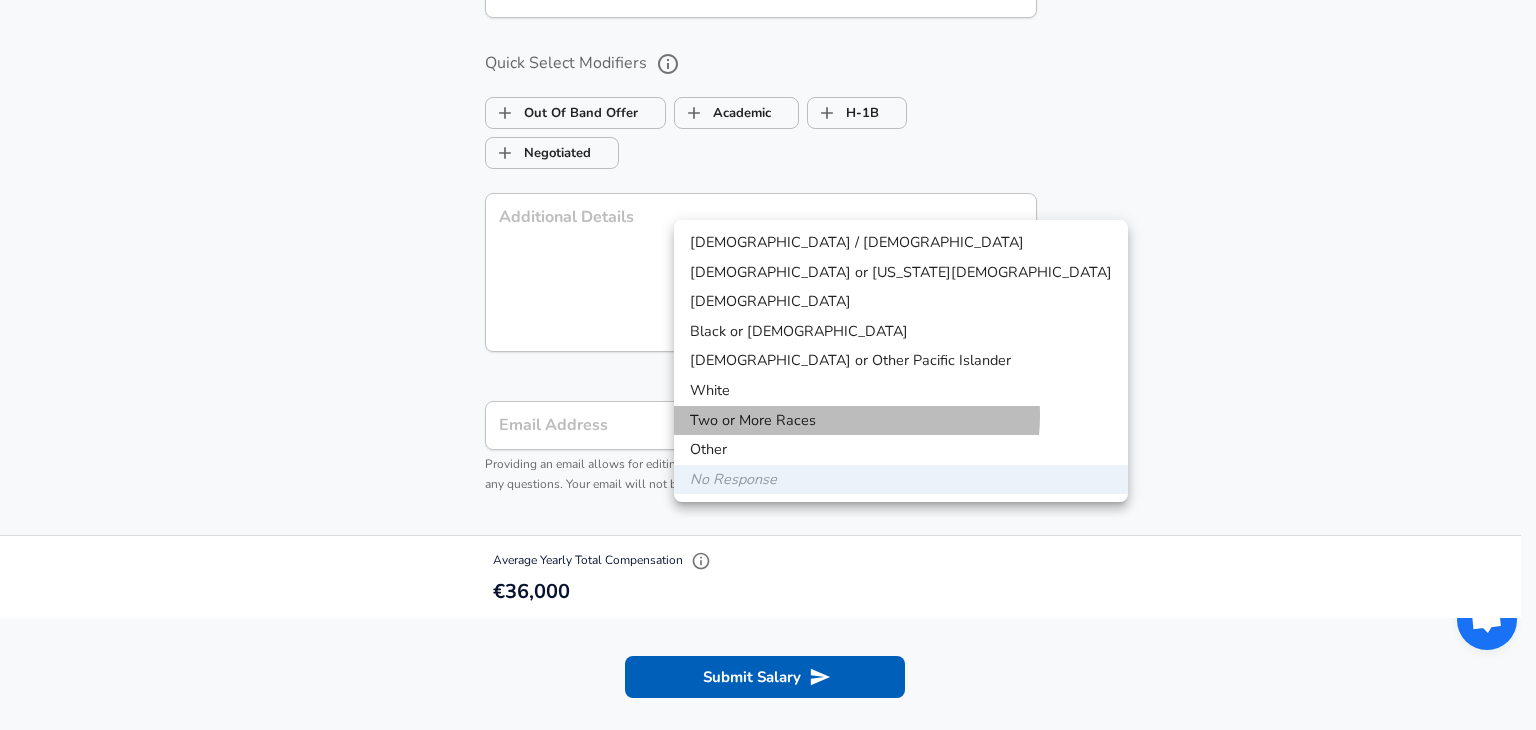 click on "Two or More Races" at bounding box center [901, 421] 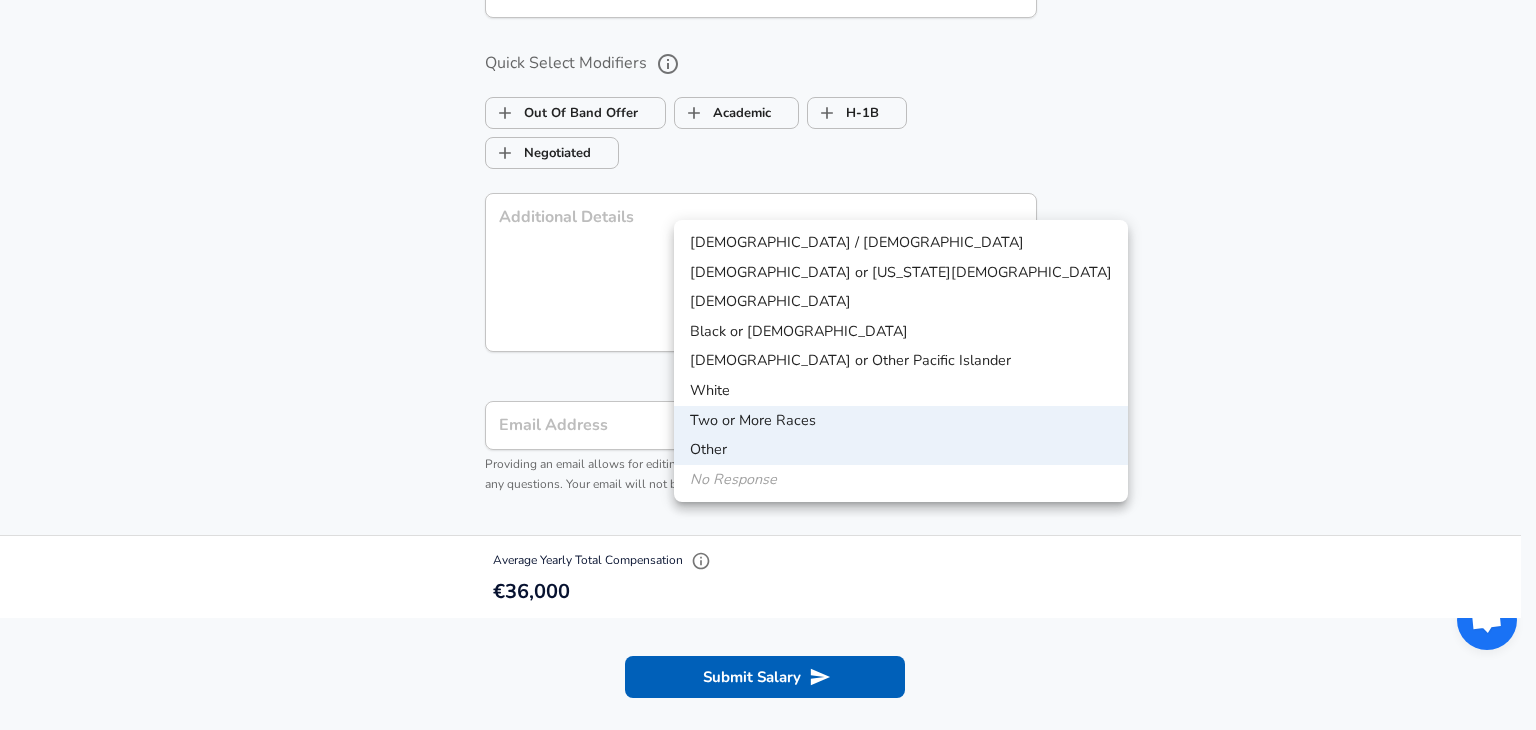 click on "We value your privacy We use cookies to enhance your browsing experience, serve personalized ads or content, and analyze our traffic. By clicking "Accept All", you consent to our use of cookies. Customize    Accept All   Customize Consent Preferences   We use cookies to help you navigate efficiently and perform certain functions. You will find detailed information about all cookies under each consent category below. The cookies that are categorized as "Necessary" are stored on your browser as they are essential for enabling the basic functionalities of the site. ...  Show more Necessary Always Active Necessary cookies are required to enable the basic features of this site, such as providing secure log-in or adjusting your consent preferences. These cookies do not store any personally identifiable data. Cookie _GRECAPTCHA Duration 5 months 27 days Description Google Recaptcha service sets this cookie to identify bots to protect the website against malicious spam attacks. Cookie __stripe_mid Duration 1 year MR" at bounding box center (768, -1435) 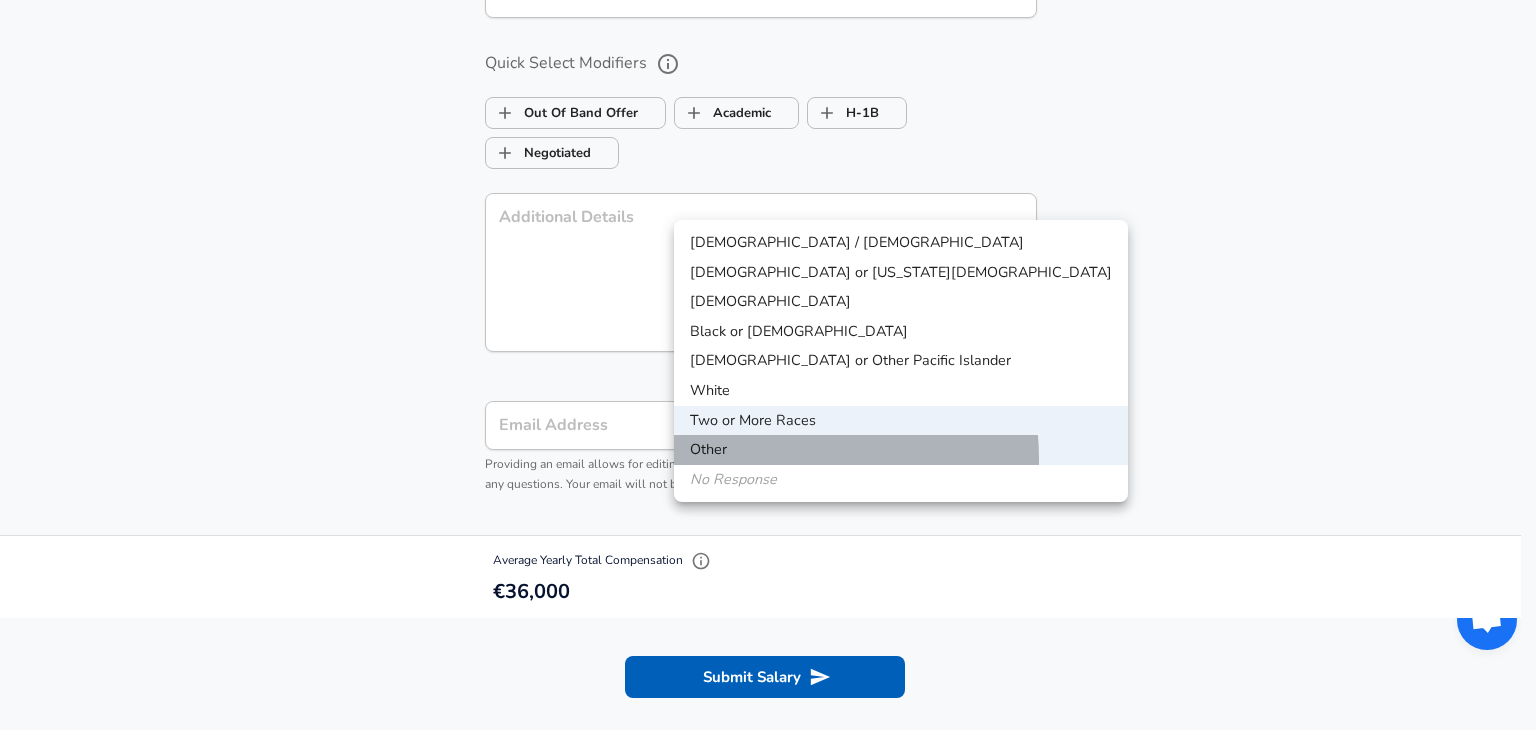 click on "Other" at bounding box center (901, 450) 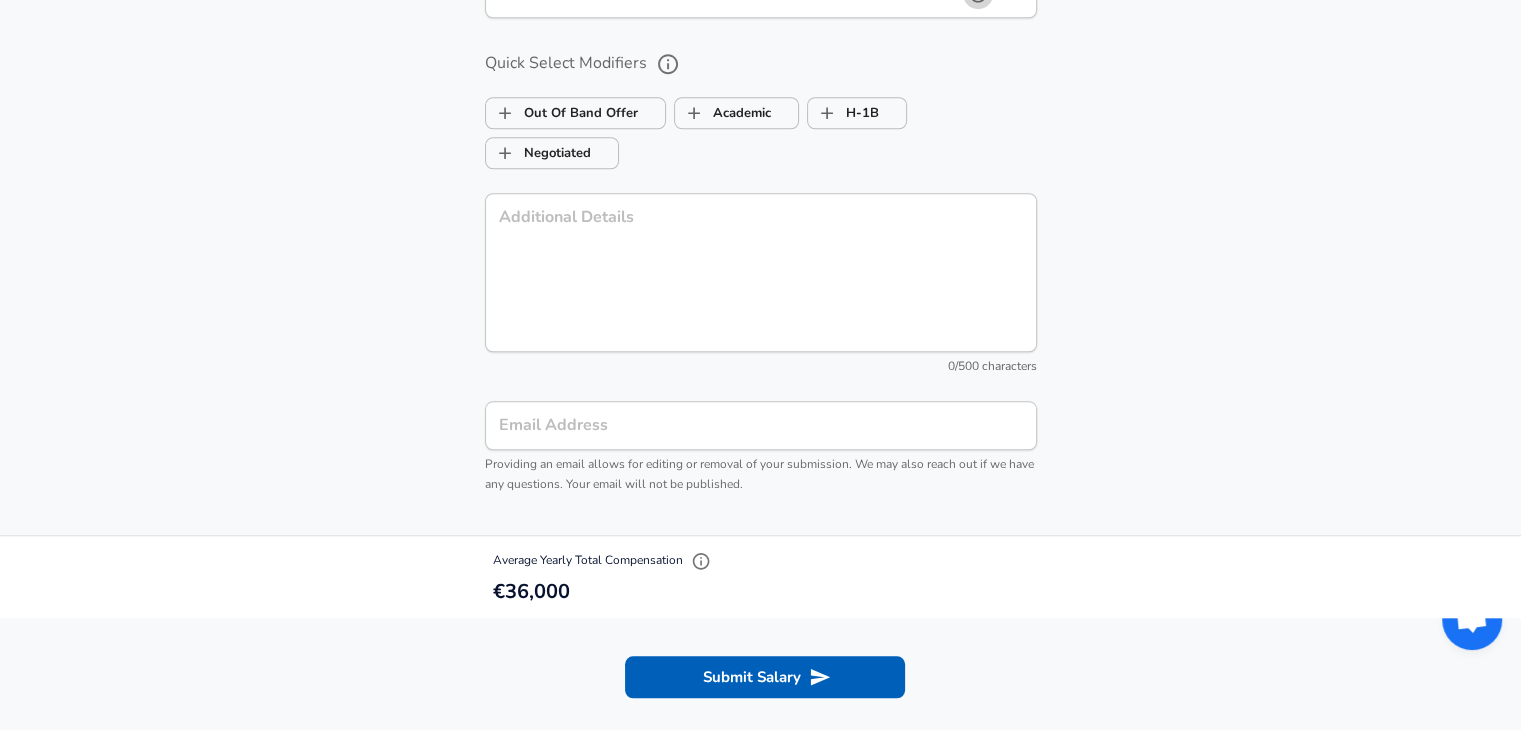 click 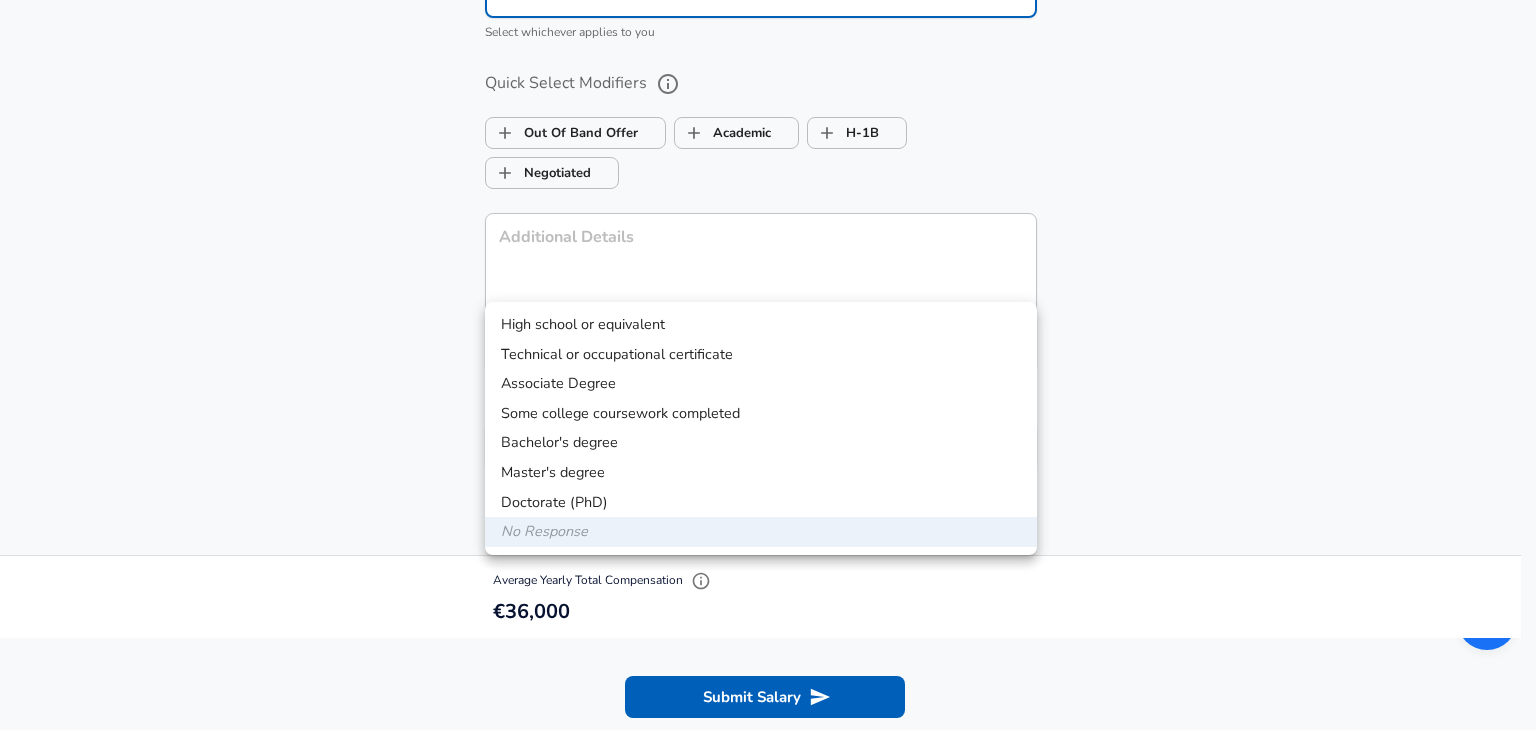 click on "We value your privacy We use cookies to enhance your browsing experience, serve personalized ads or content, and analyze our traffic. By clicking "Accept All", you consent to our use of cookies. Customize    Accept All   Customize Consent Preferences   We use cookies to help you navigate efficiently and perform certain functions. You will find detailed information about all cookies under each consent category below. The cookies that are categorized as "Necessary" are stored on your browser as they are essential for enabling the basic functionalities of the site. ...  Show more Necessary Always Active Necessary cookies are required to enable the basic features of this site, such as providing secure log-in or adjusting your consent preferences. These cookies do not store any personally identifiable data. Cookie _GRECAPTCHA Duration 5 months 27 days Description Google Recaptcha service sets this cookie to identify bots to protect the website against malicious spam attacks. Cookie __stripe_mid Duration 1 year MR" at bounding box center [768, -1435] 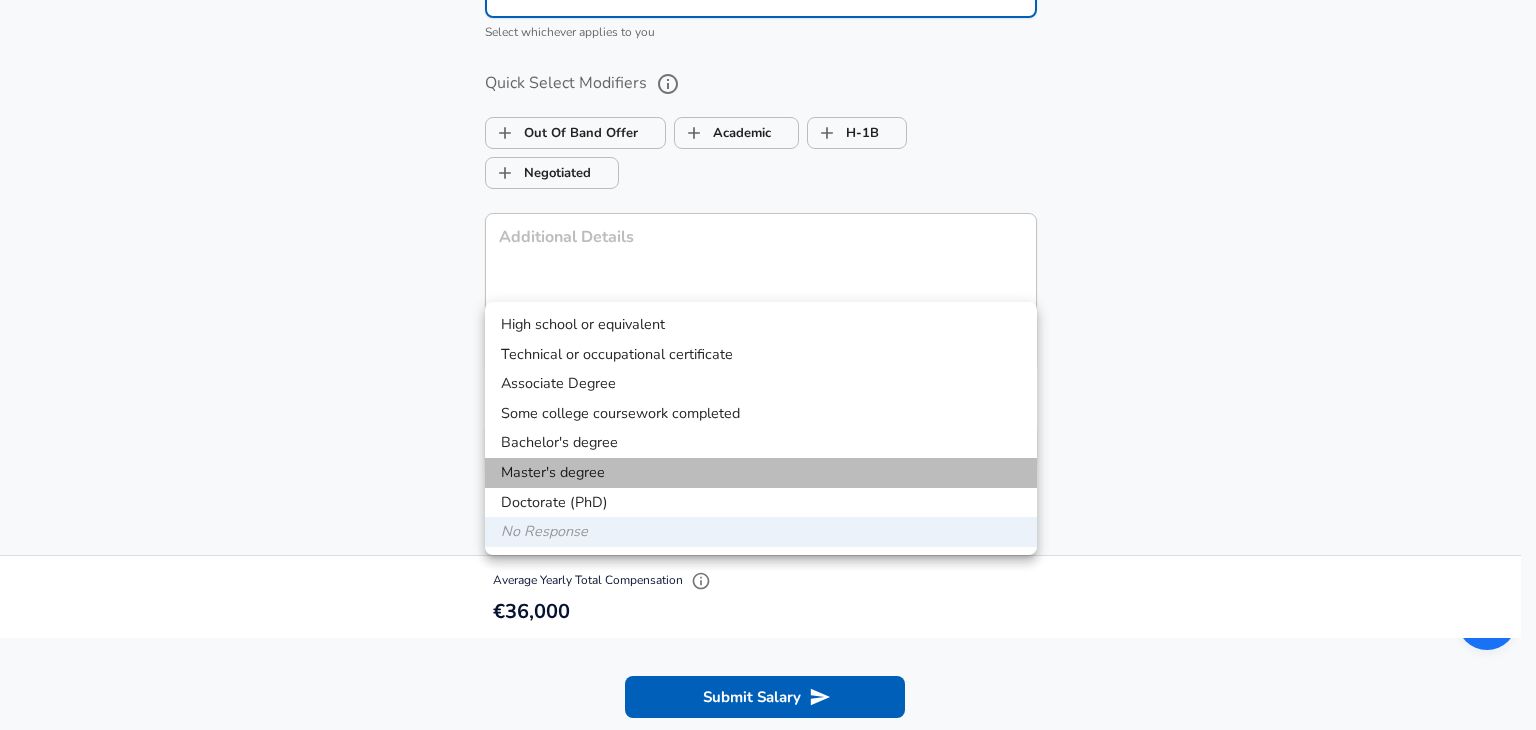 click on "Master's degree" at bounding box center [761, 473] 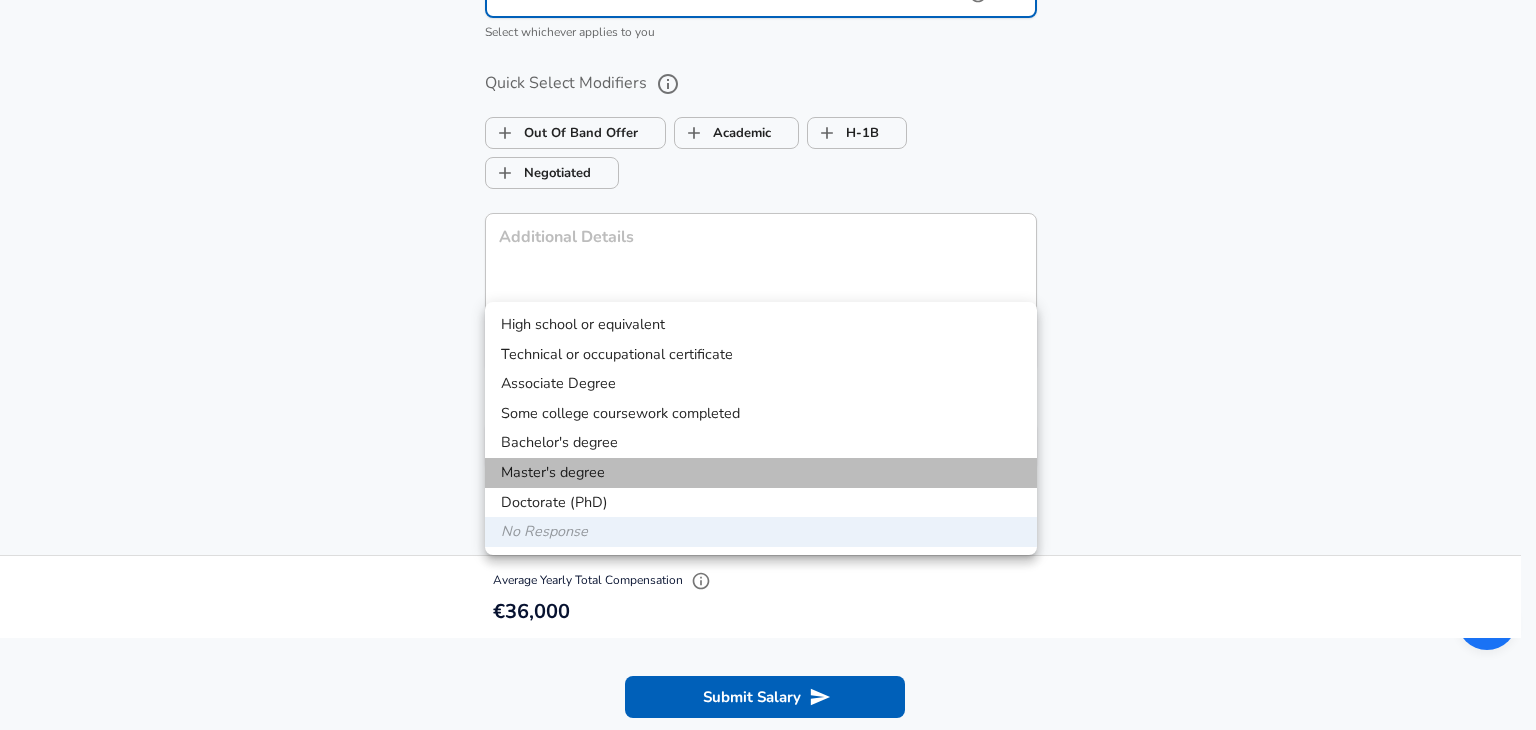 type on "Masters degree" 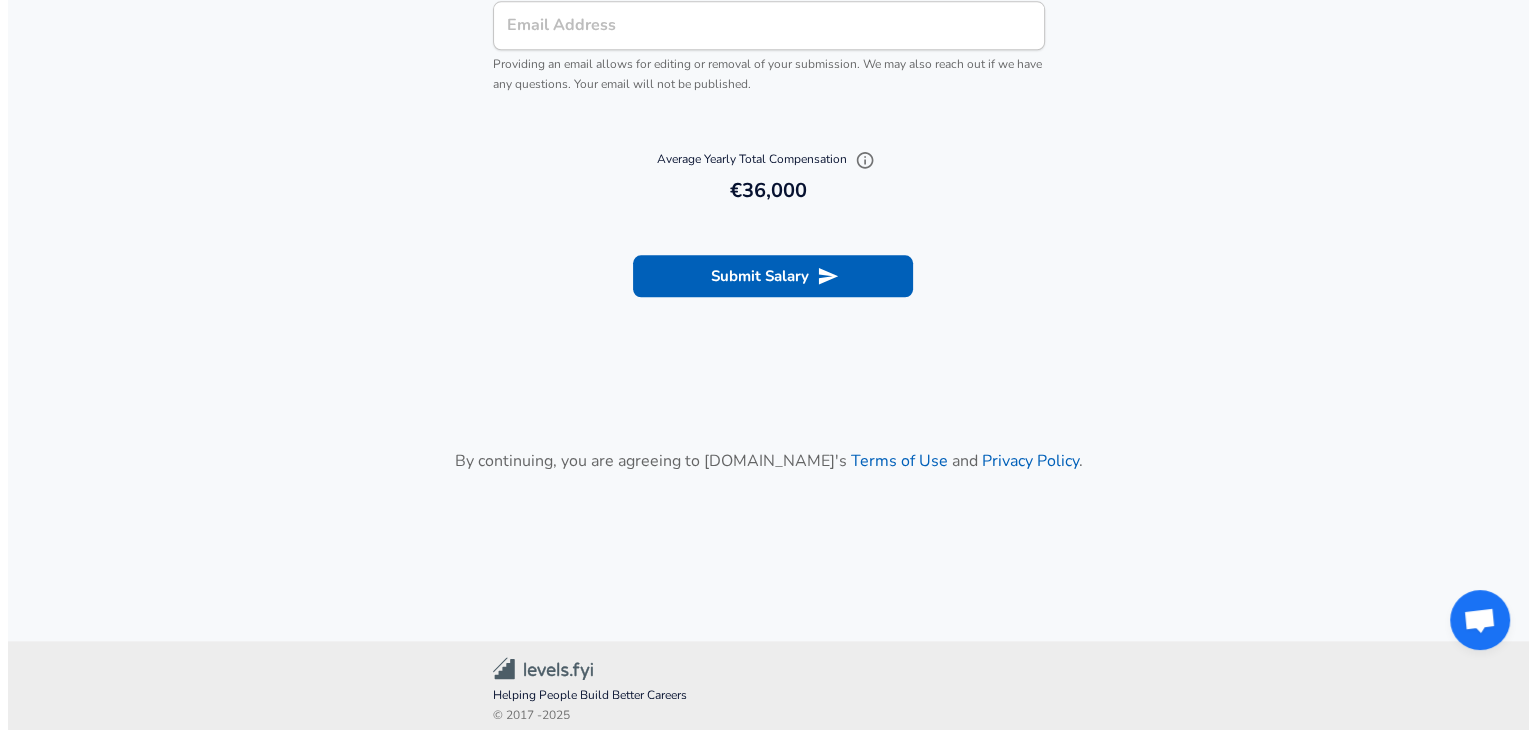 scroll, scrollTop: 2222, scrollLeft: 0, axis: vertical 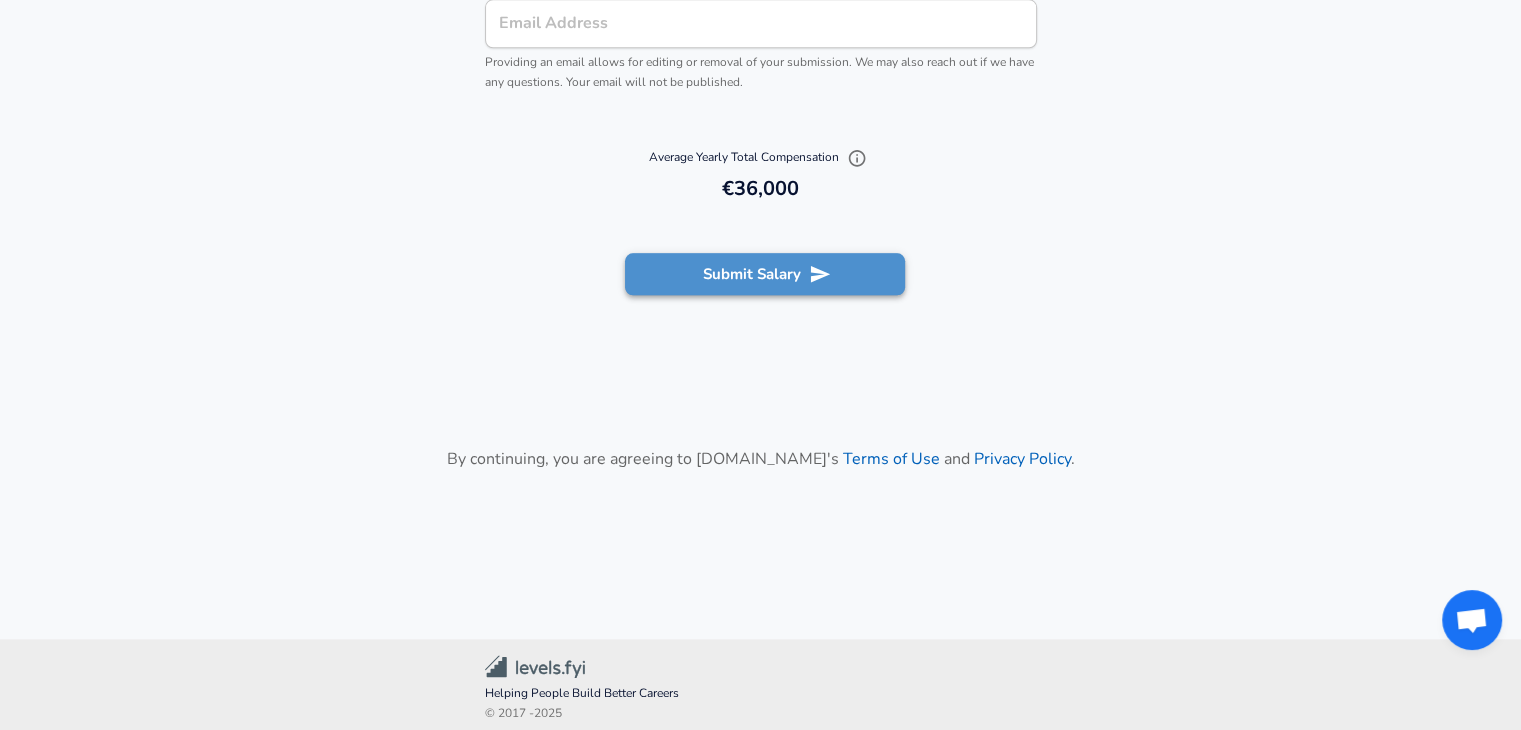 click on "Submit Salary" at bounding box center [765, 274] 